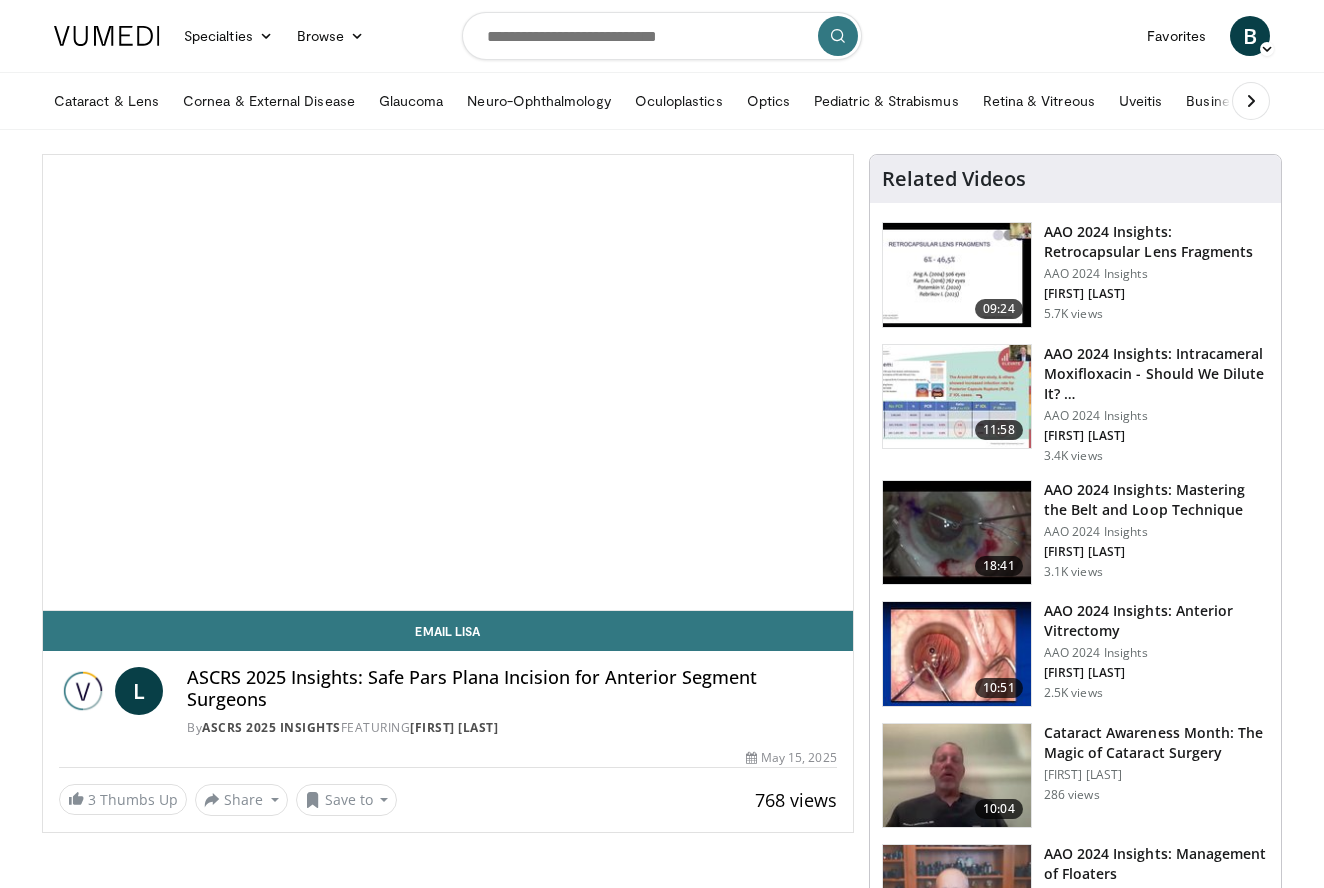 scroll, scrollTop: 0, scrollLeft: 0, axis: both 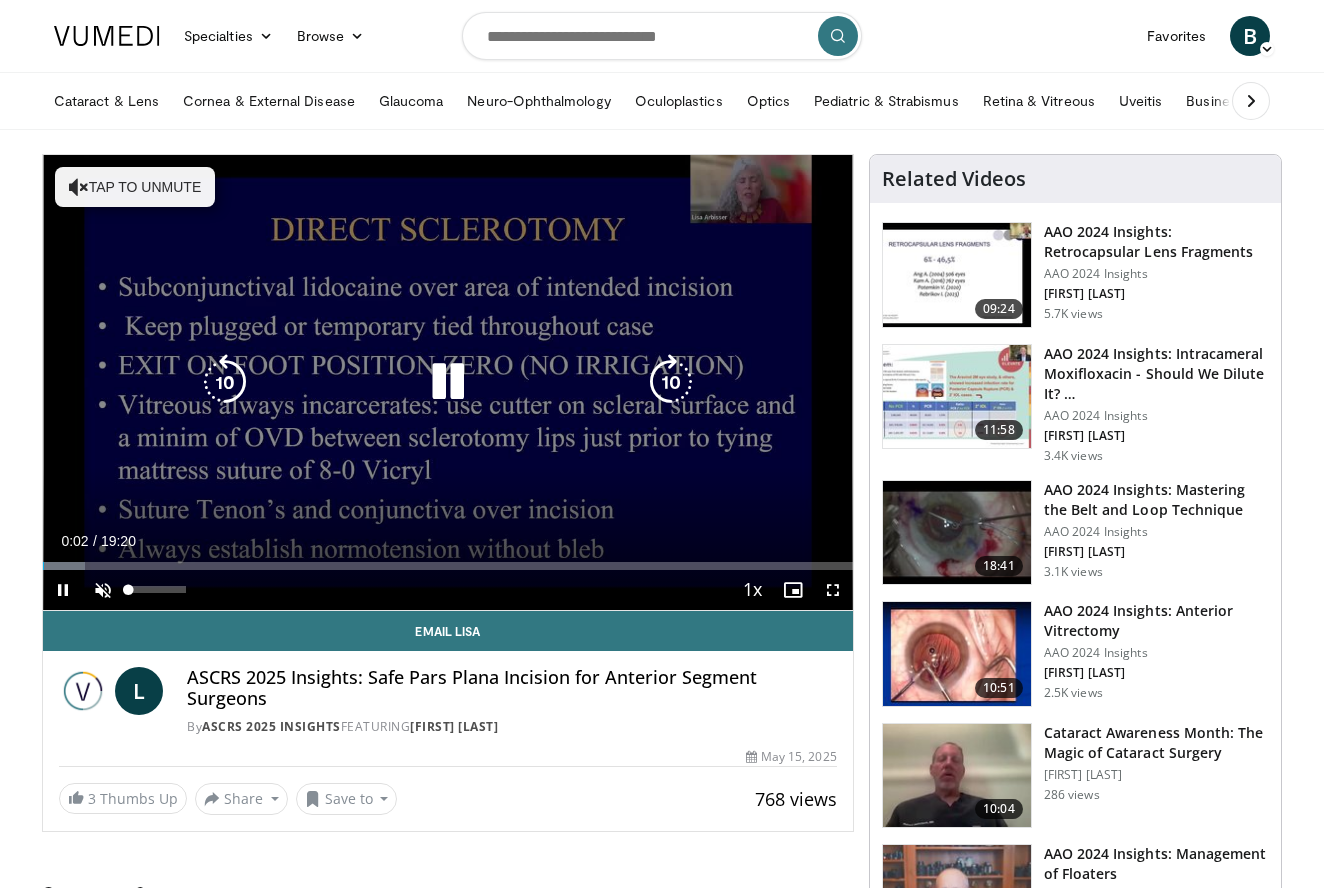 click at bounding box center [103, 590] 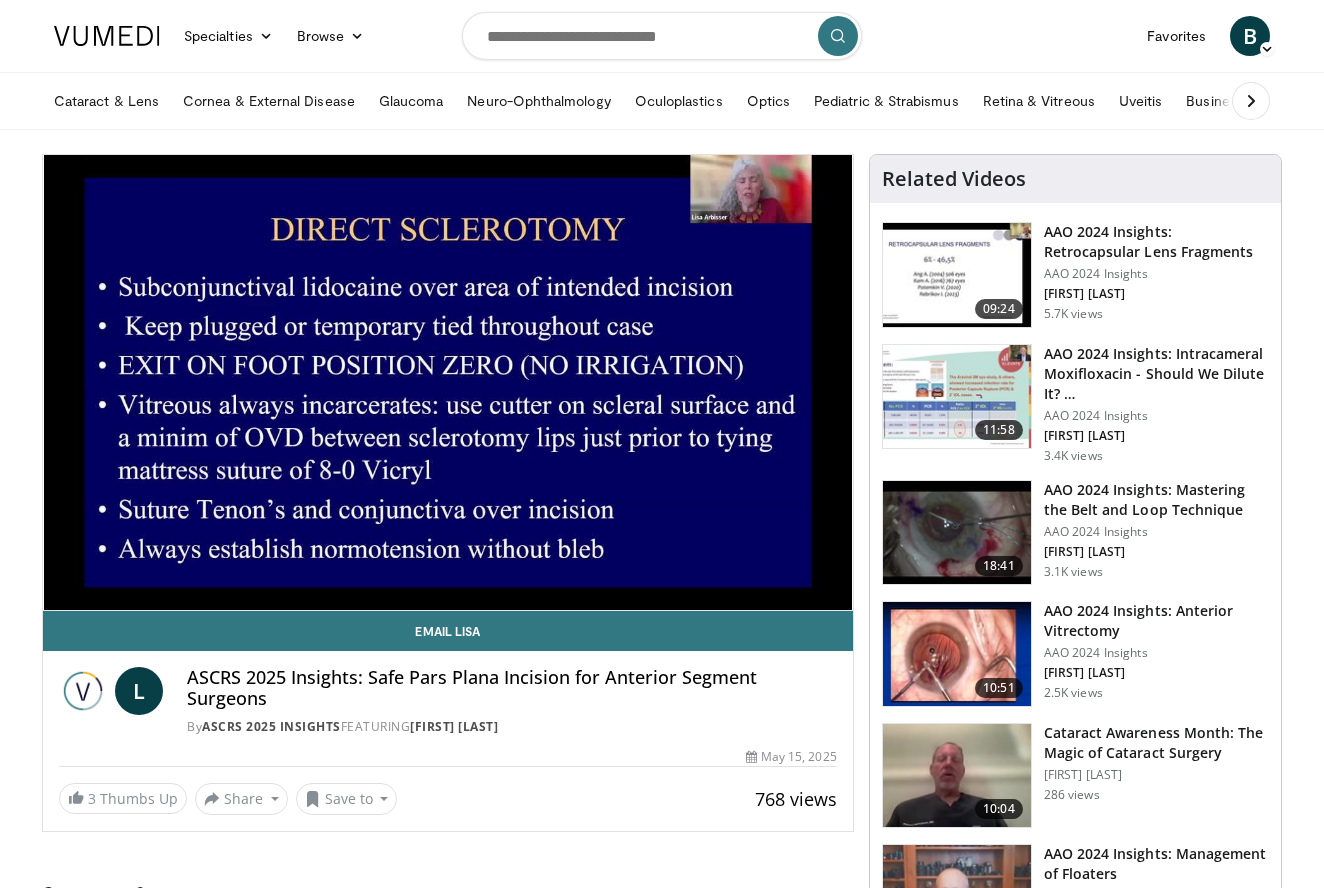 click on "**********" at bounding box center (448, 383) 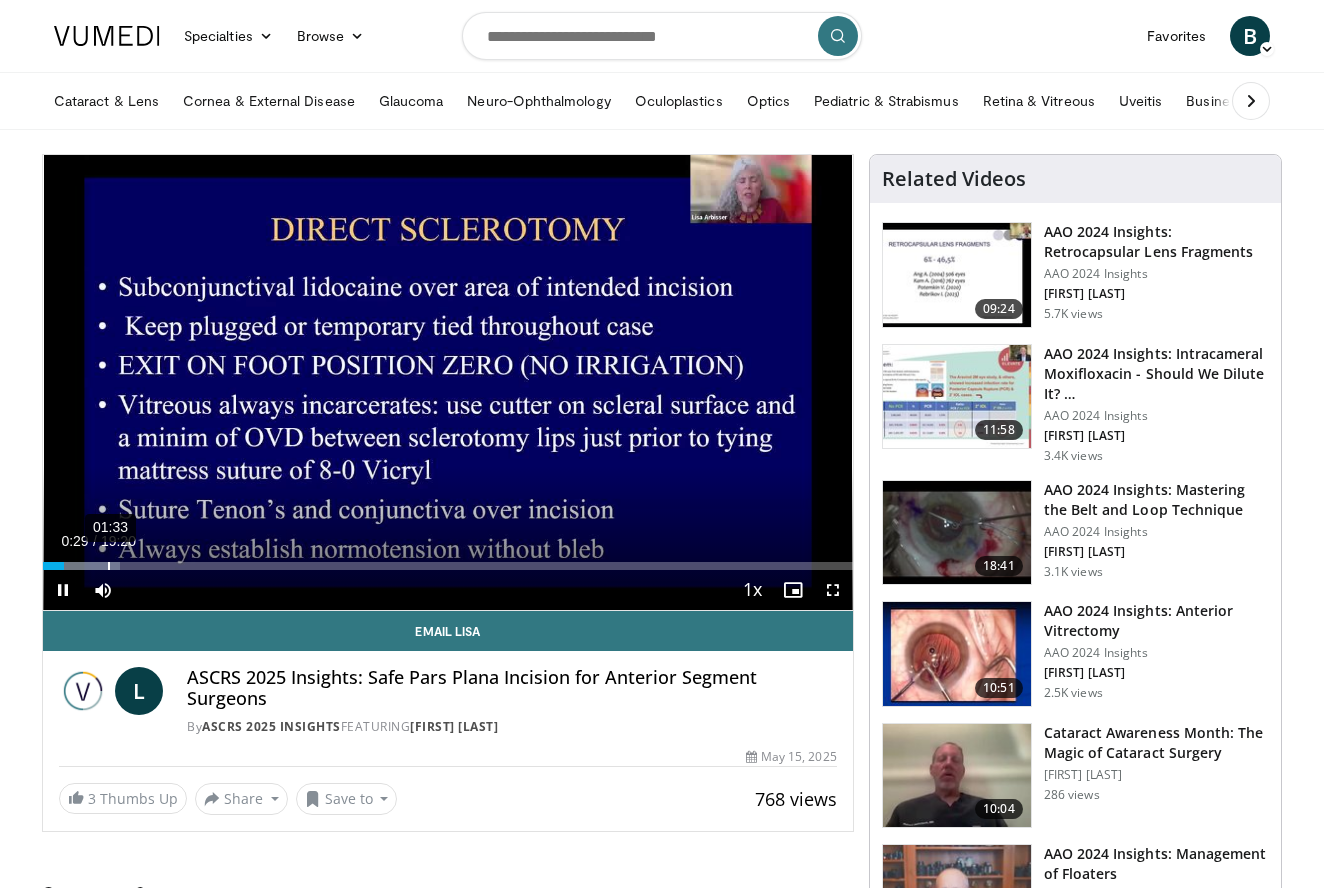 click on "01:33" at bounding box center (109, 566) 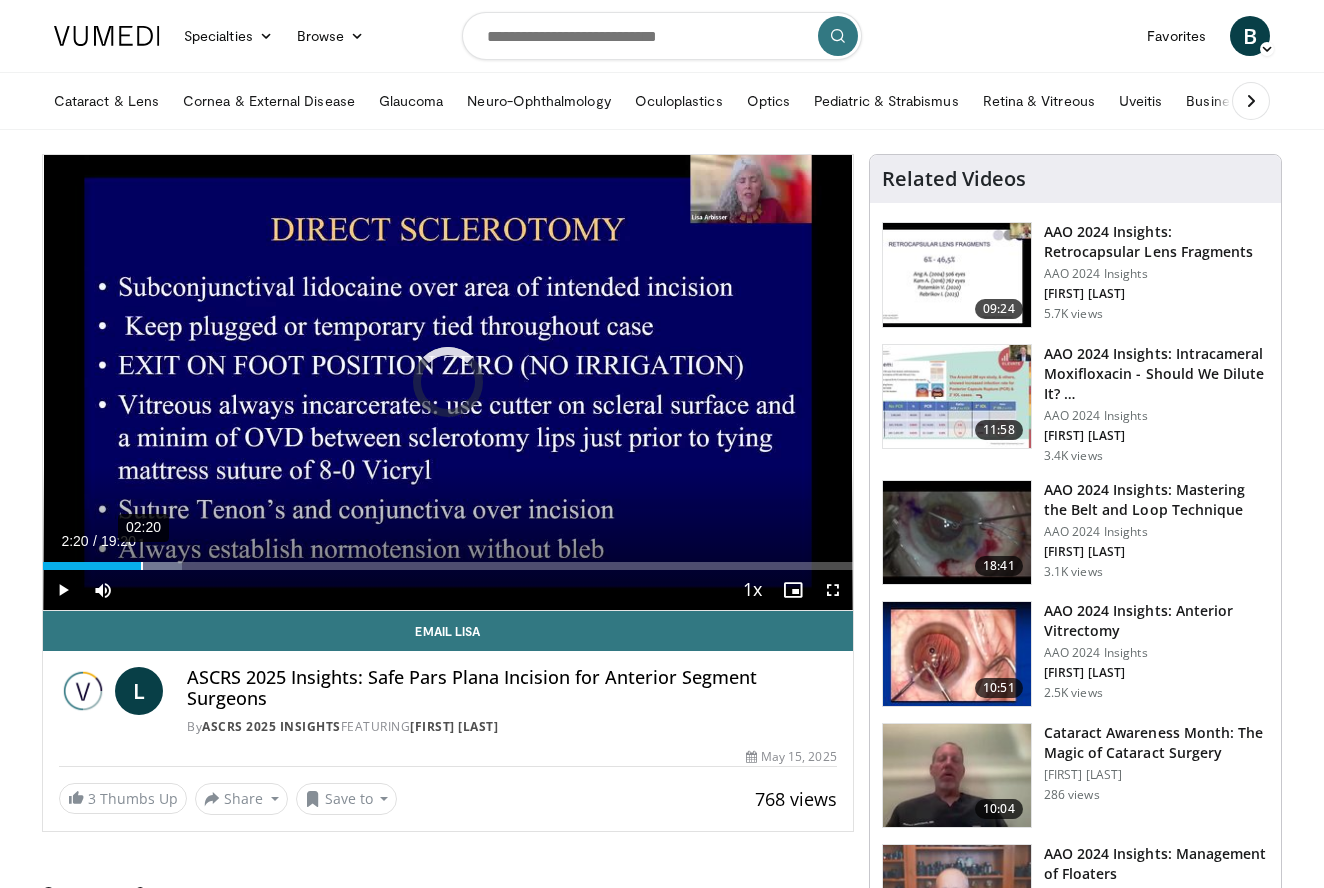 click on "02:20" at bounding box center [142, 566] 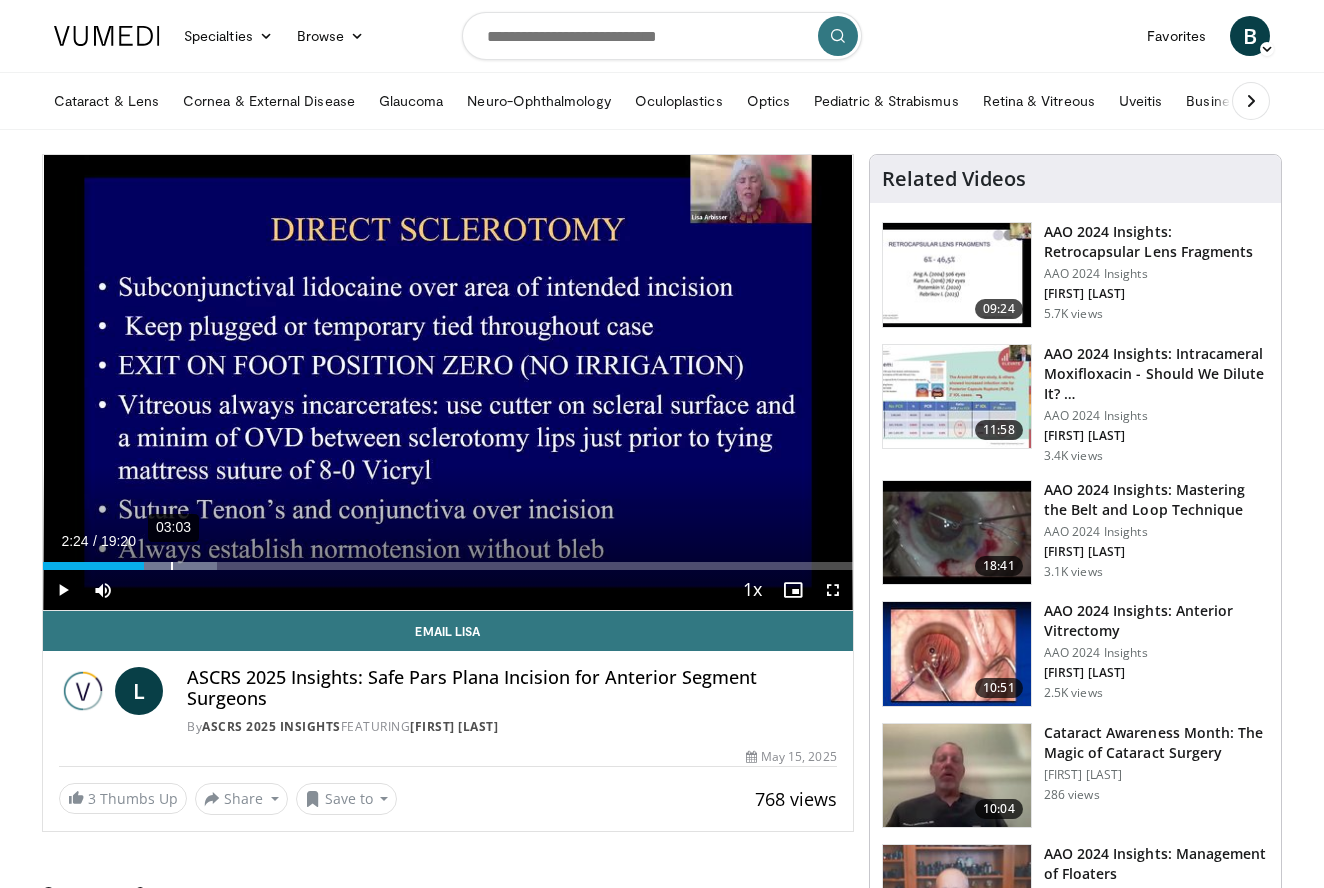 click on "03:03" at bounding box center (172, 566) 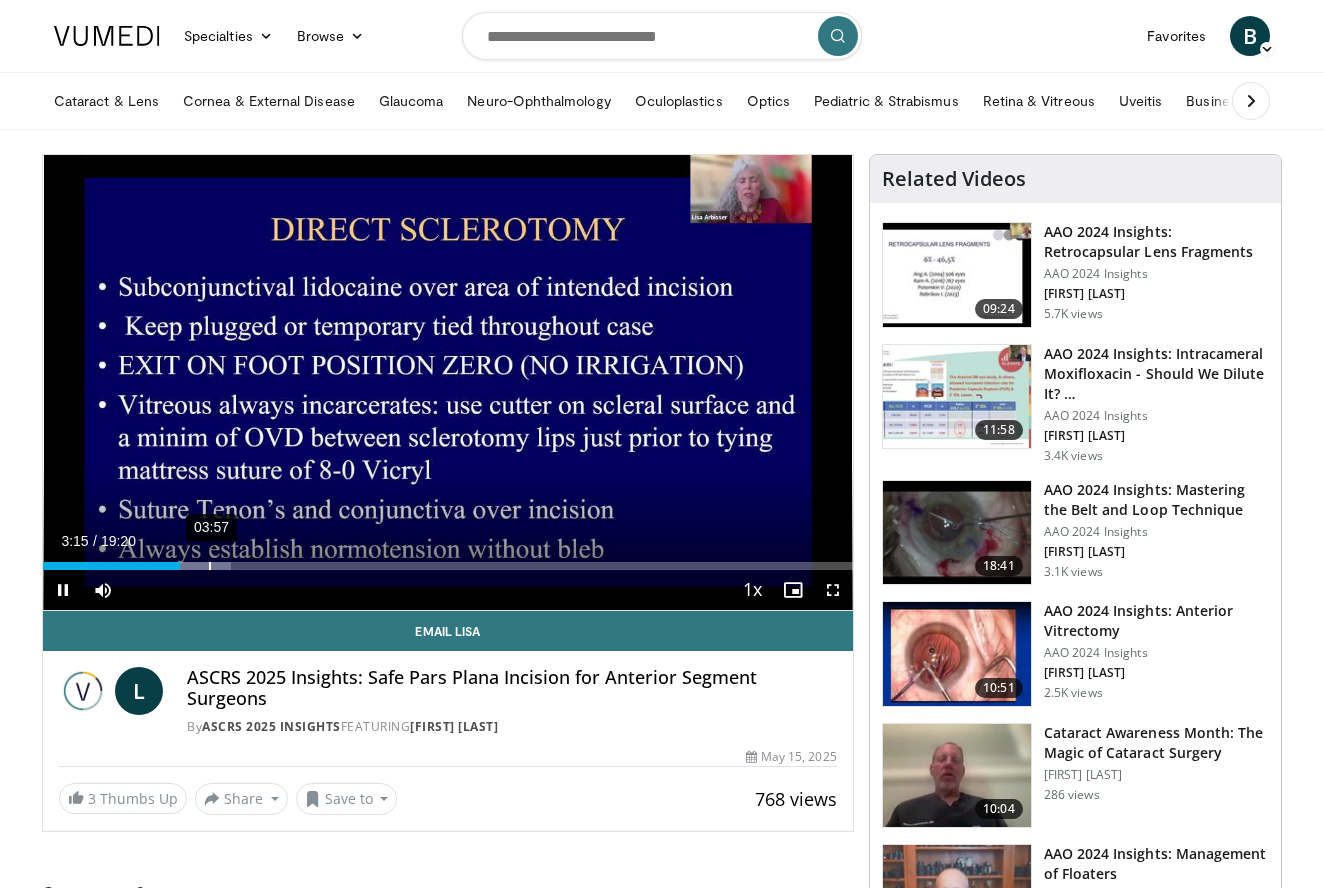 click on "03:57" at bounding box center [210, 566] 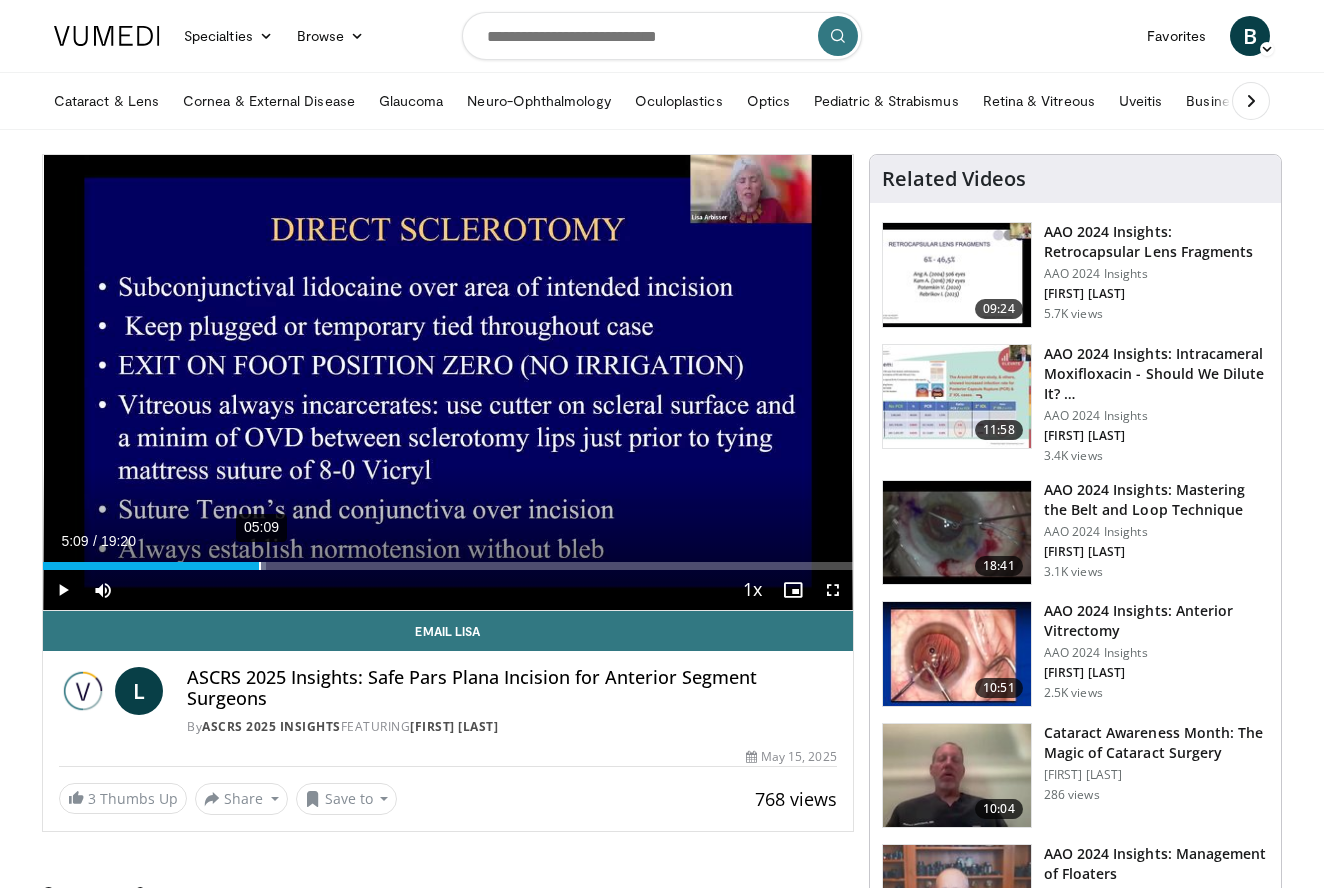 click on "05:09" at bounding box center [260, 566] 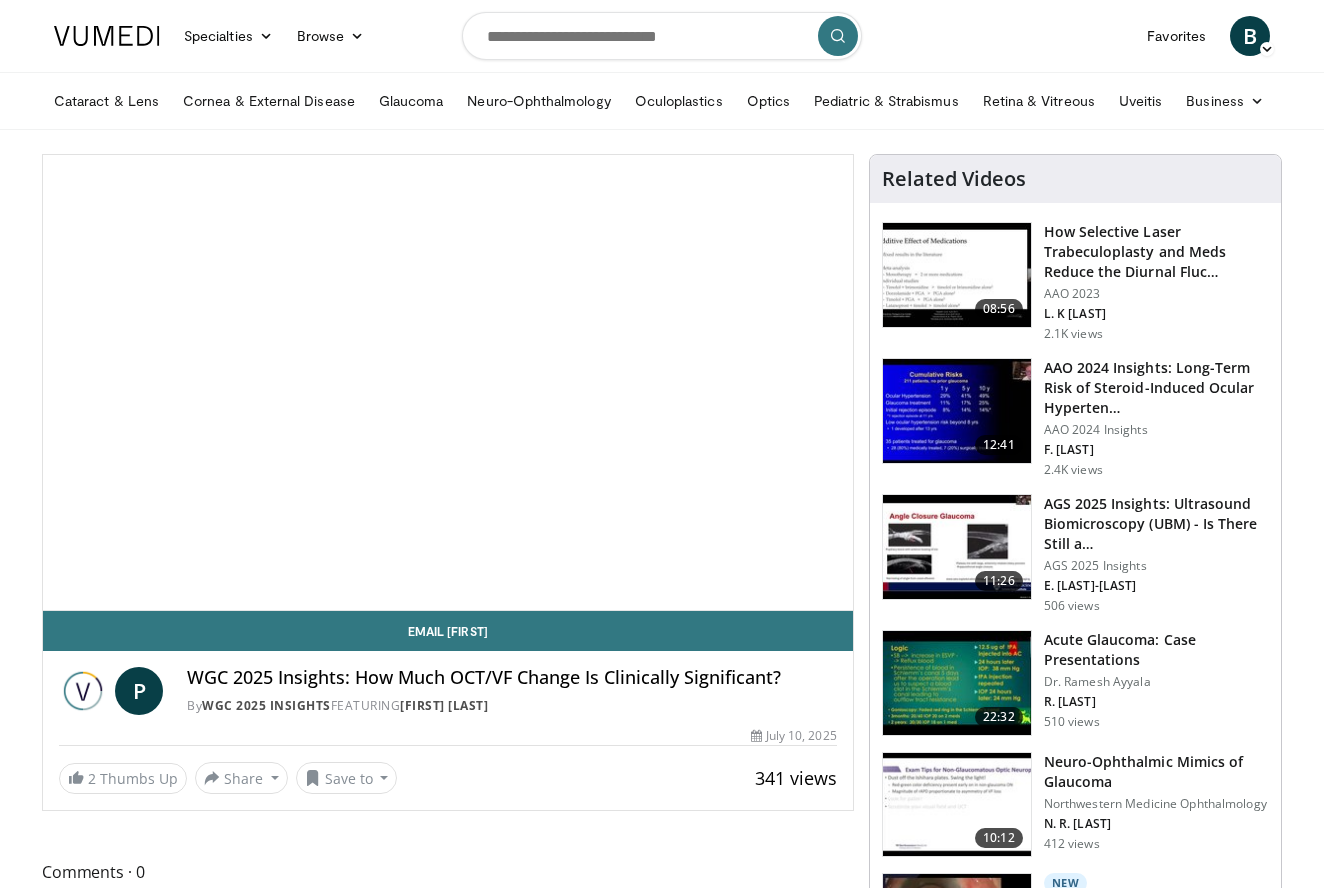 scroll, scrollTop: 0, scrollLeft: 0, axis: both 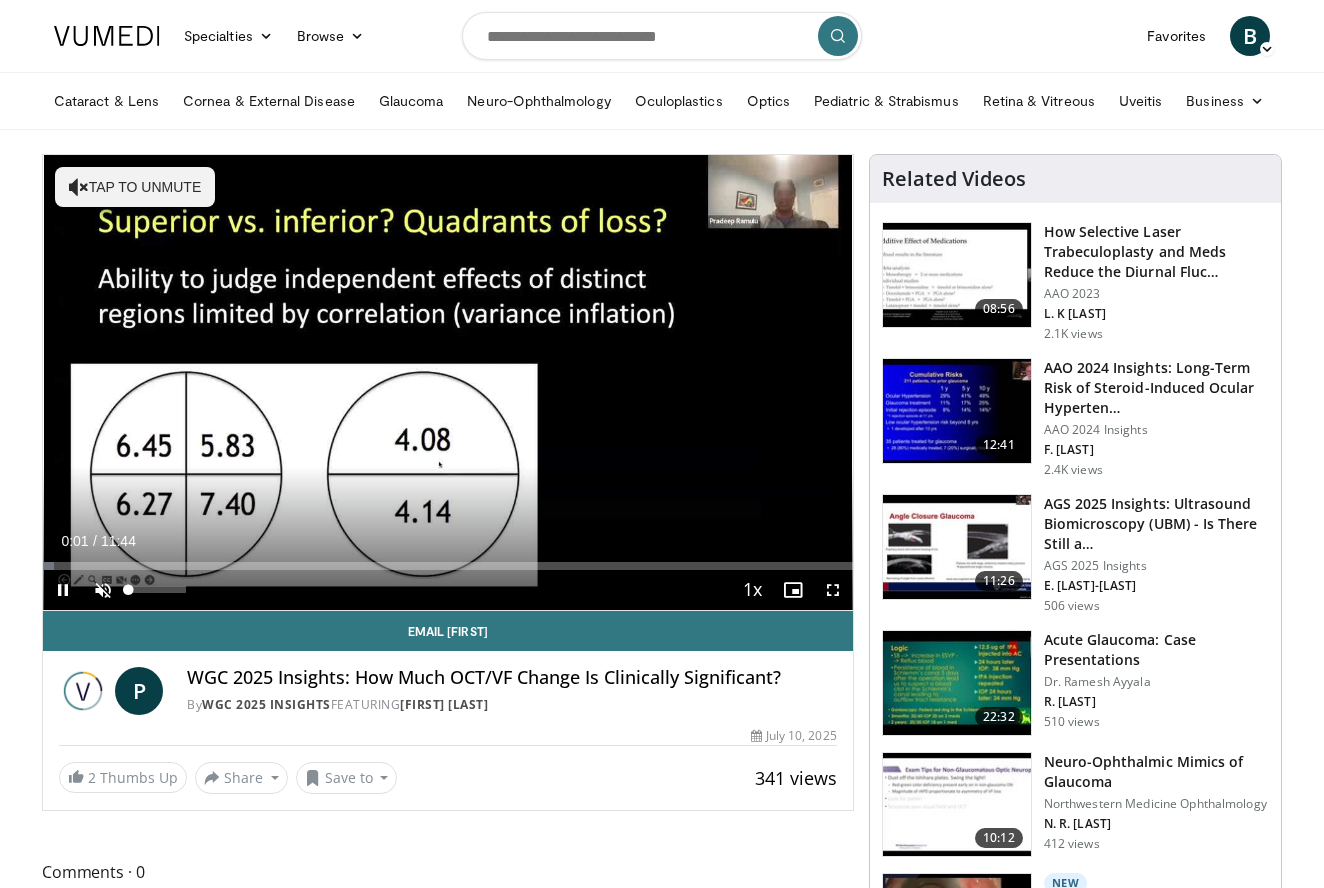click at bounding box center (103, 590) 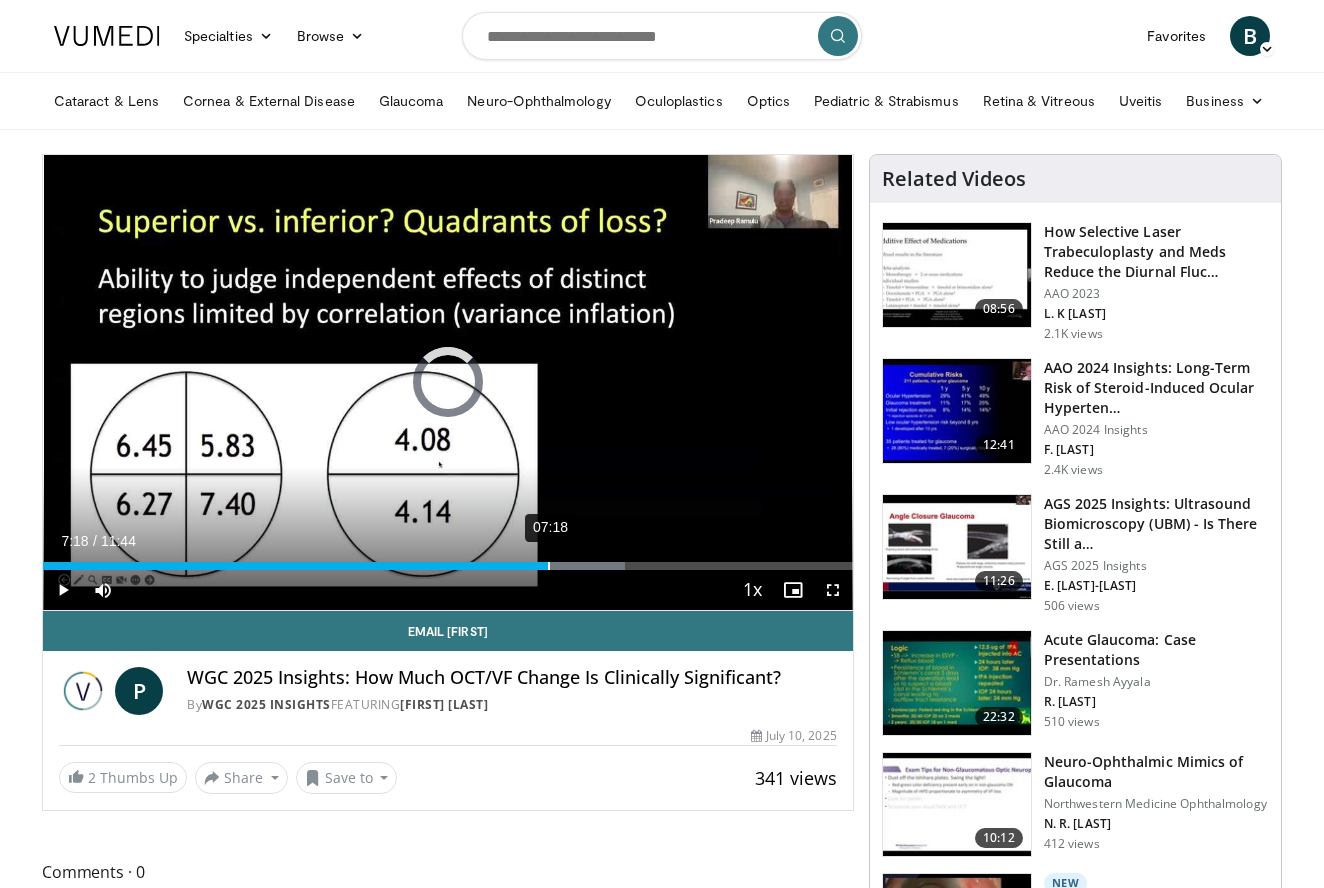 click on "07:18" at bounding box center [549, 566] 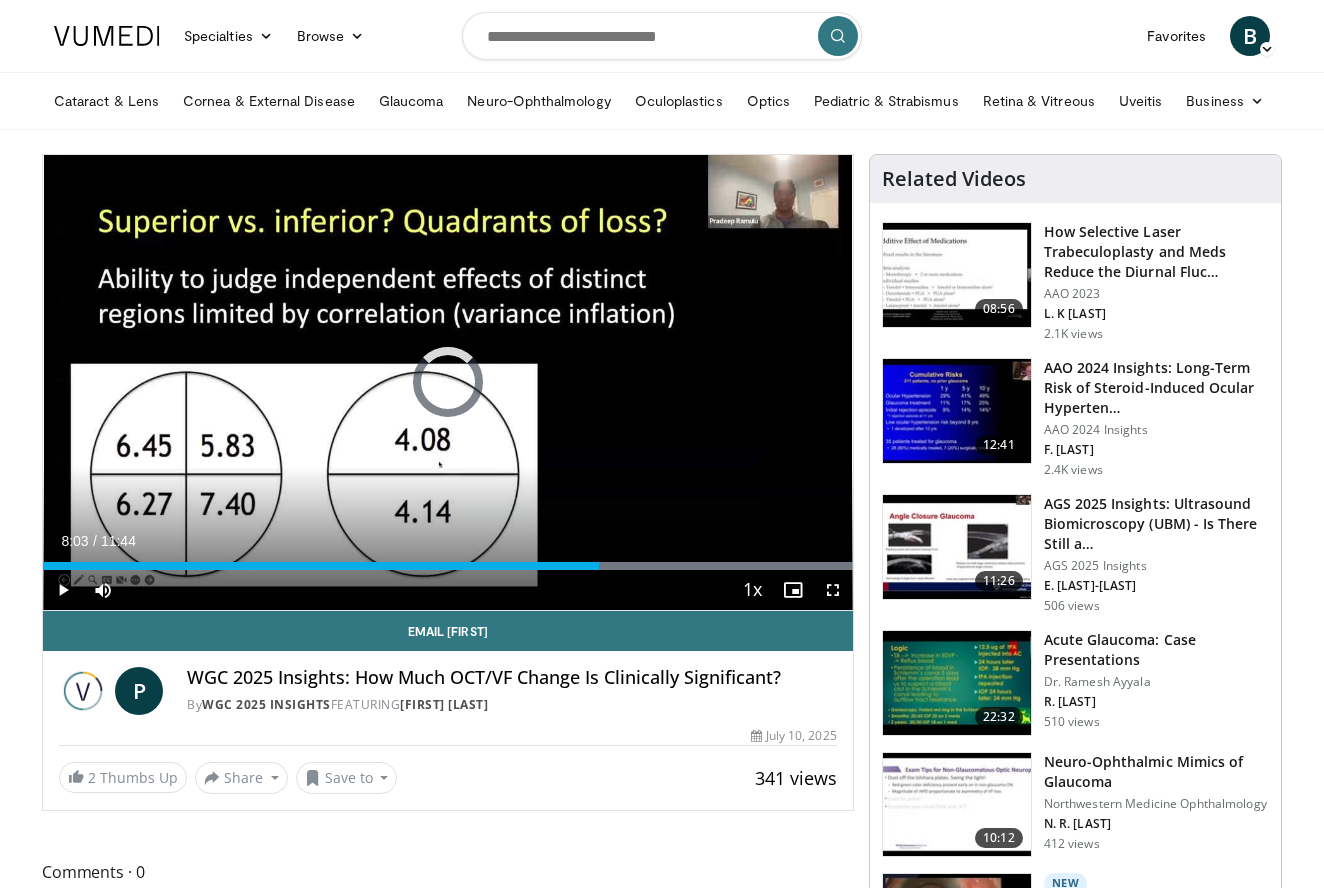 click on "08:03" at bounding box center [600, 566] 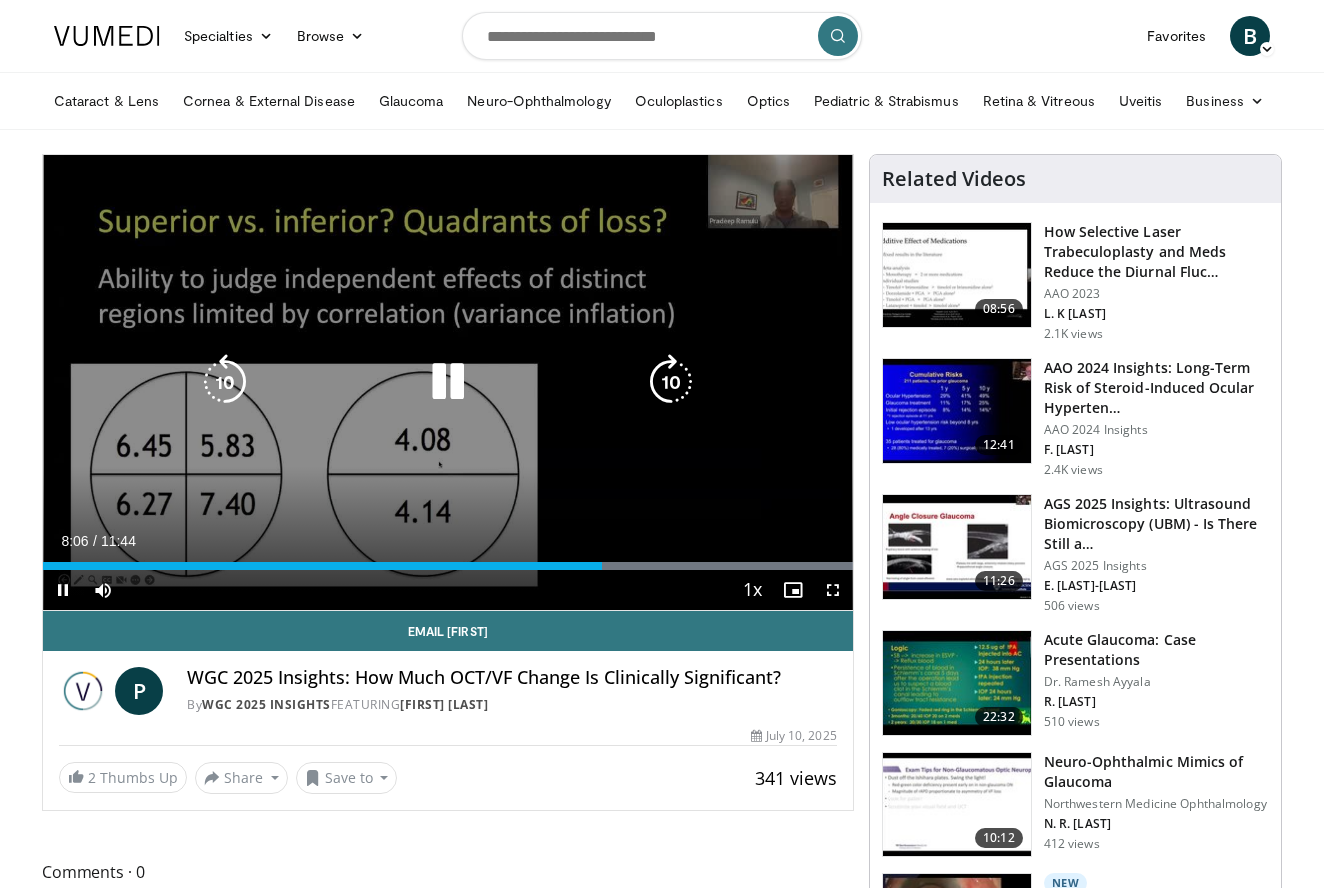 click on "**********" at bounding box center [448, 383] 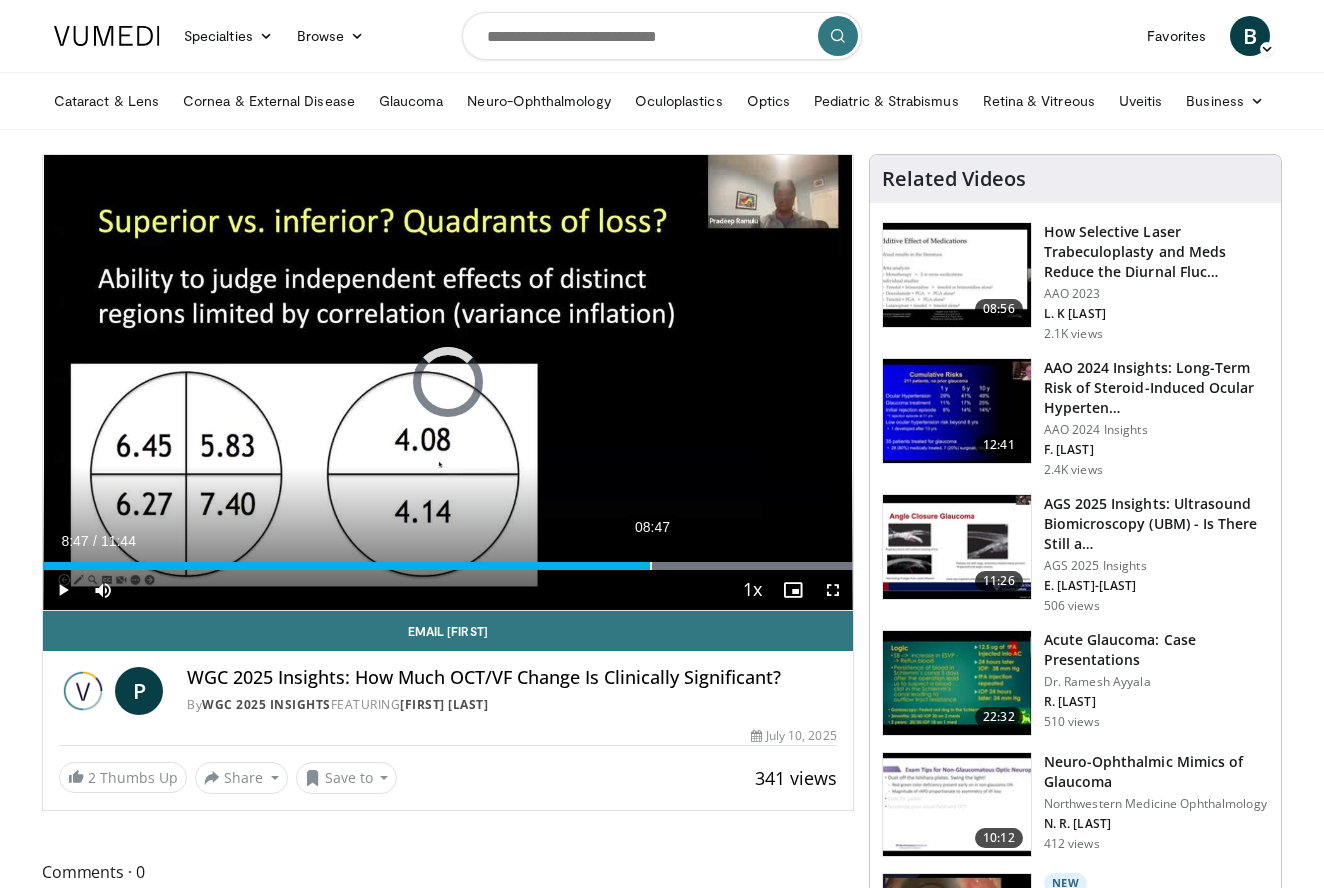click on "08:47" at bounding box center [651, 566] 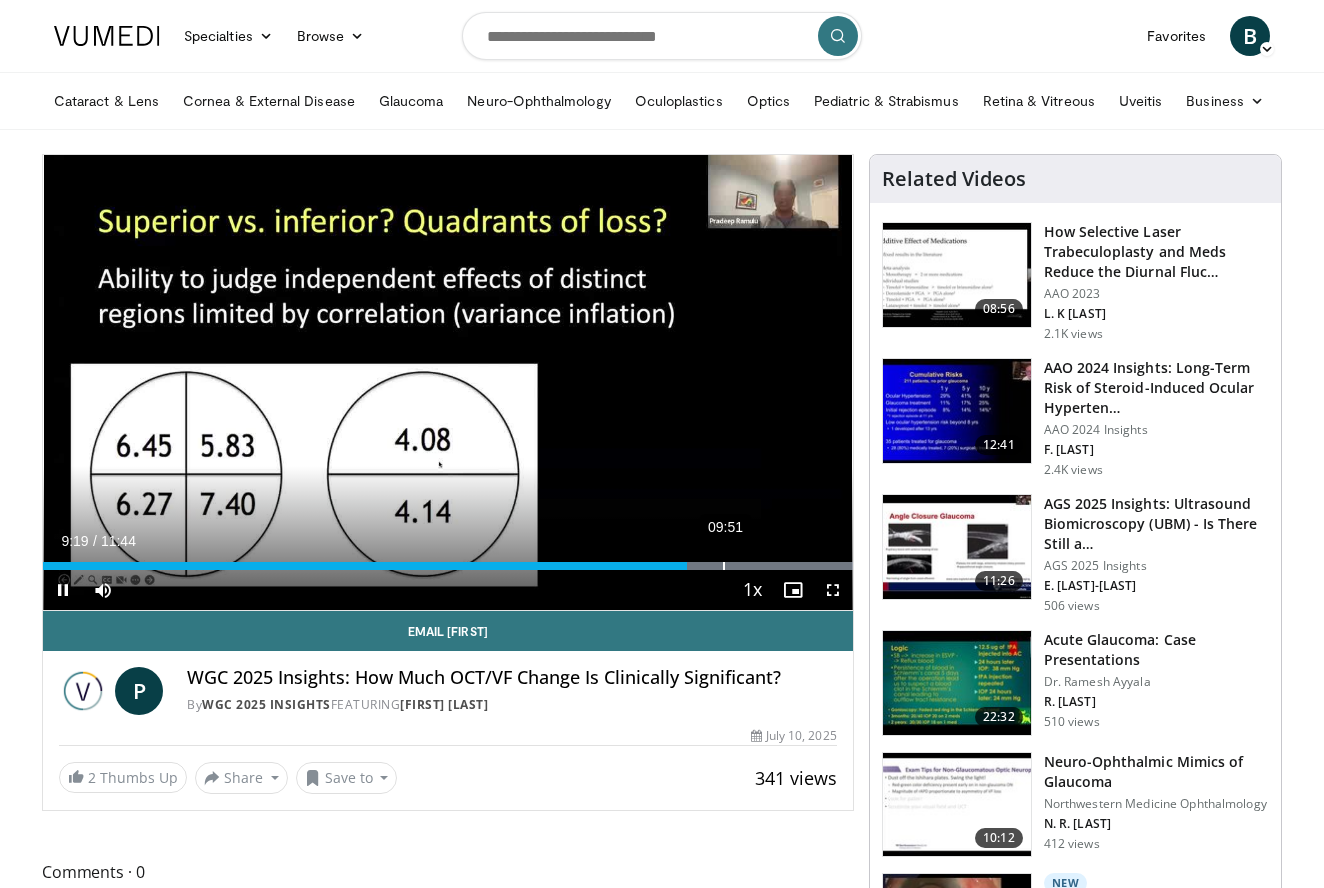 click on "09:51" at bounding box center (724, 566) 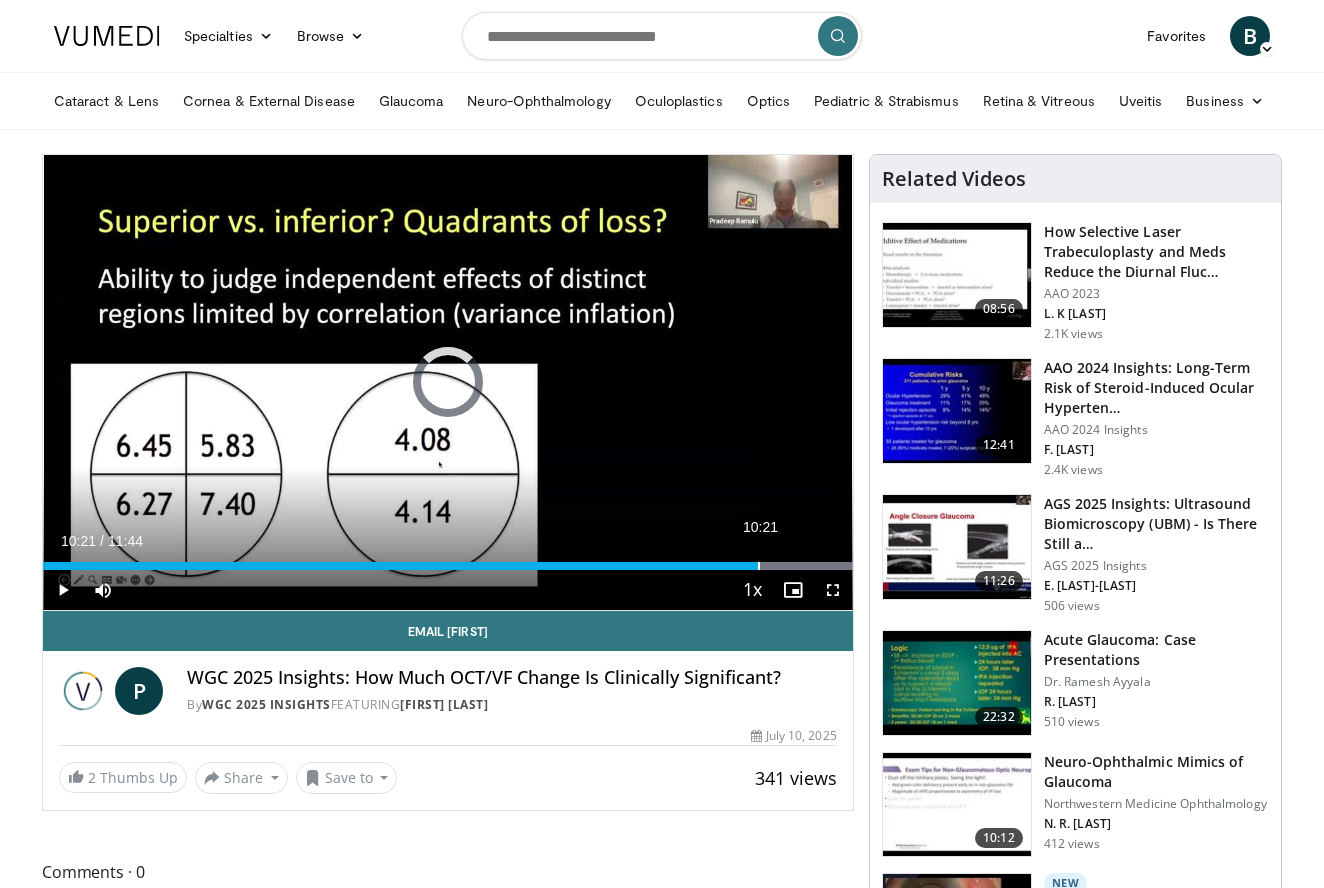 click on "10:21" at bounding box center [759, 566] 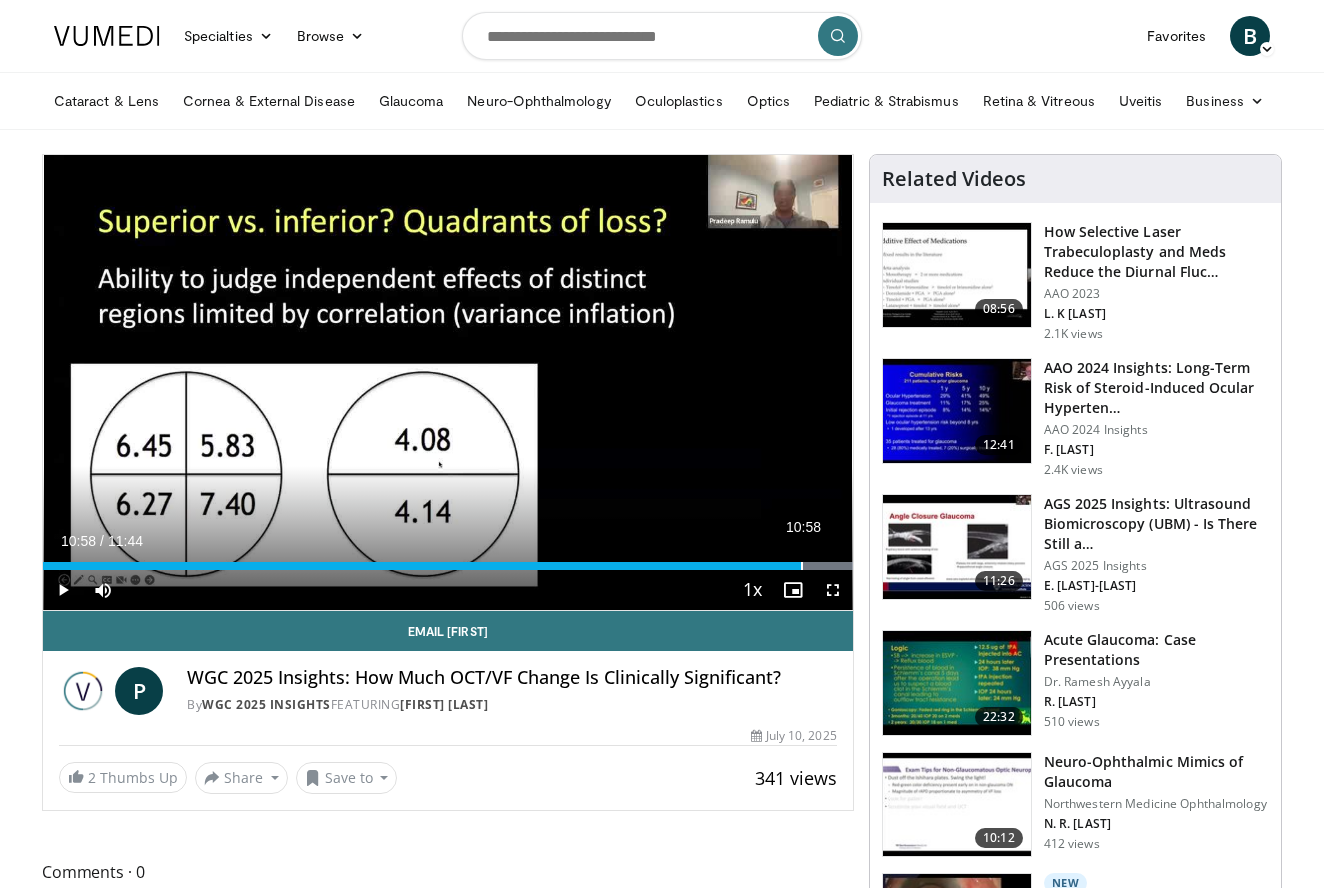 click on "10:58" at bounding box center [802, 566] 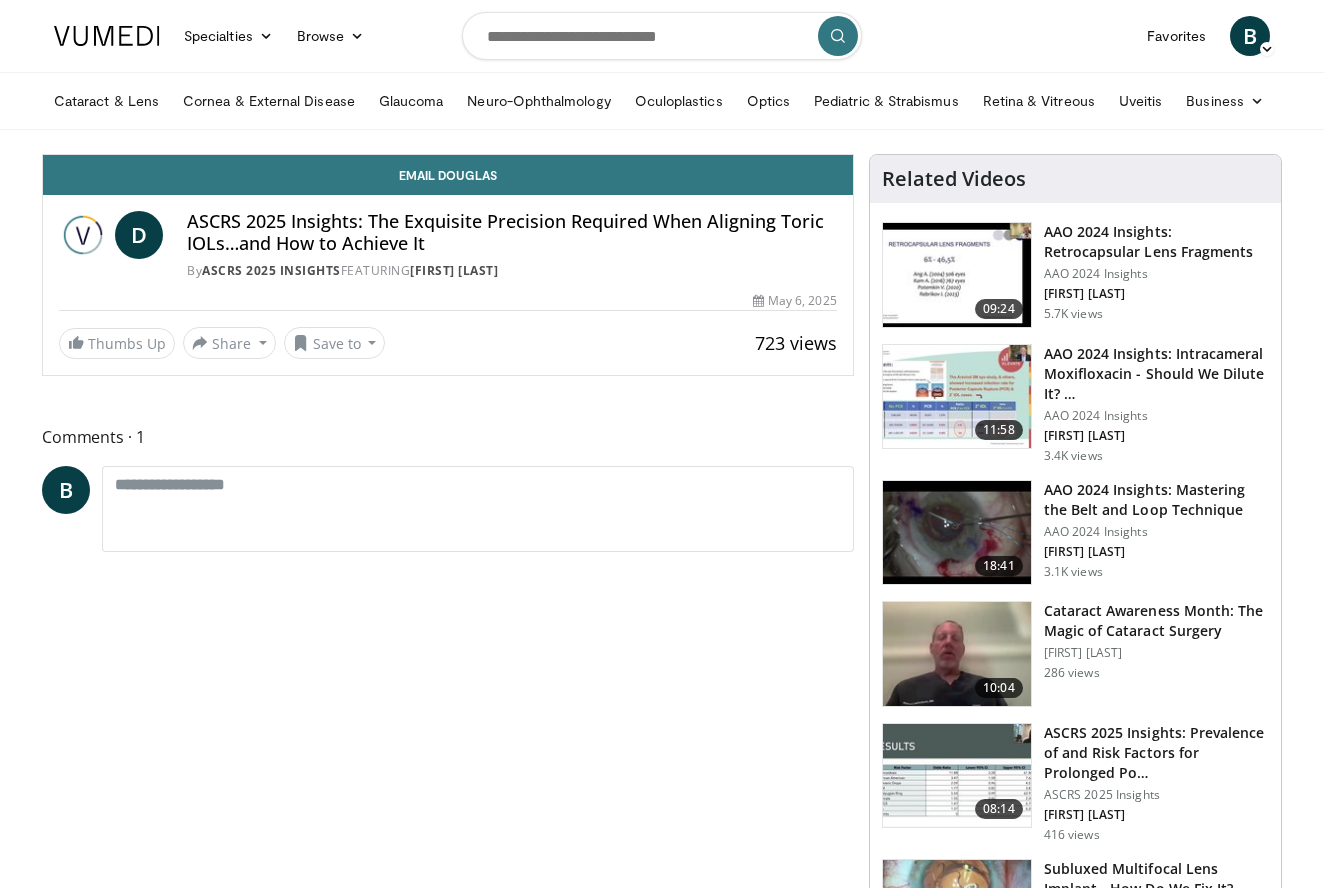 scroll, scrollTop: 0, scrollLeft: 0, axis: both 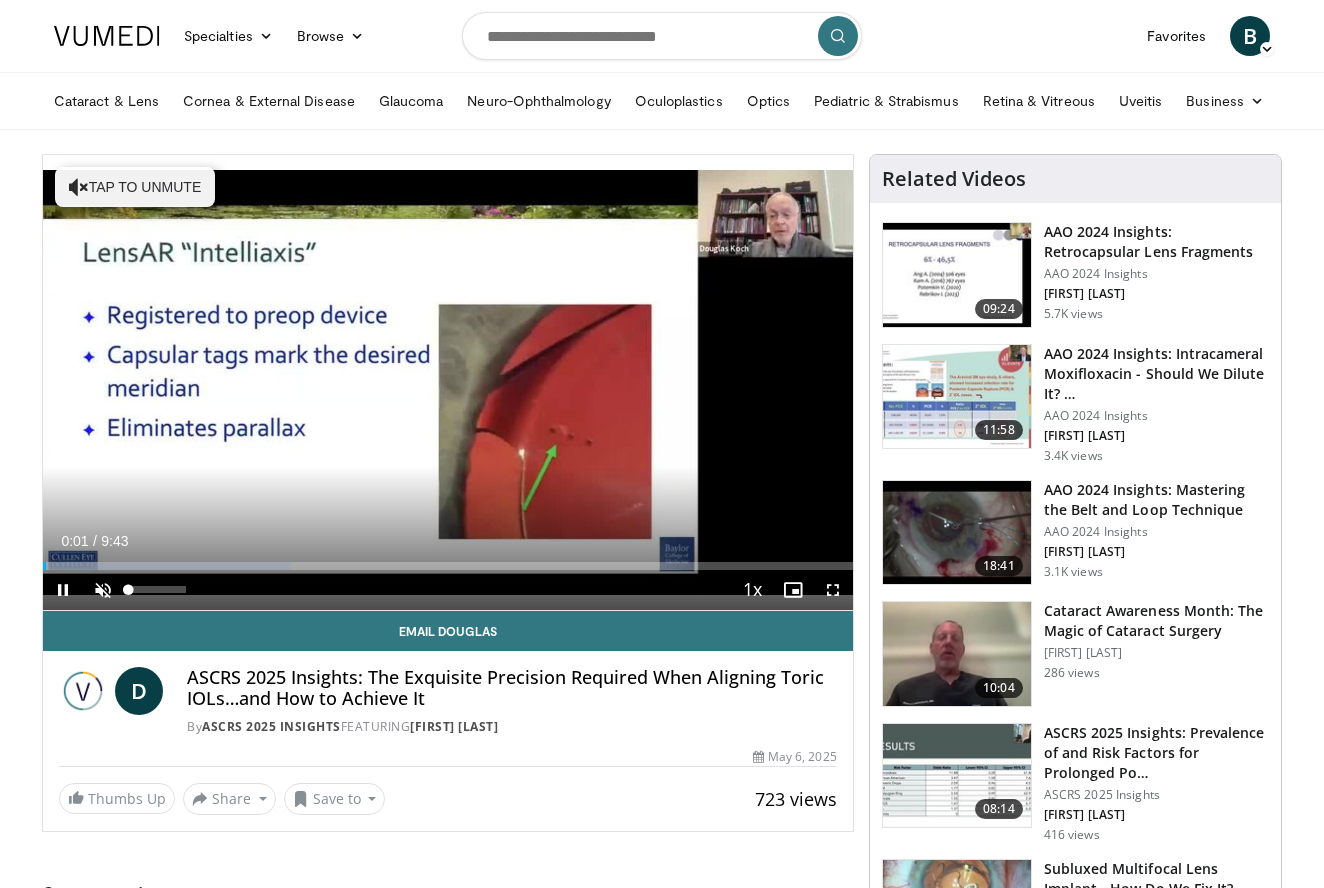 click at bounding box center (103, 590) 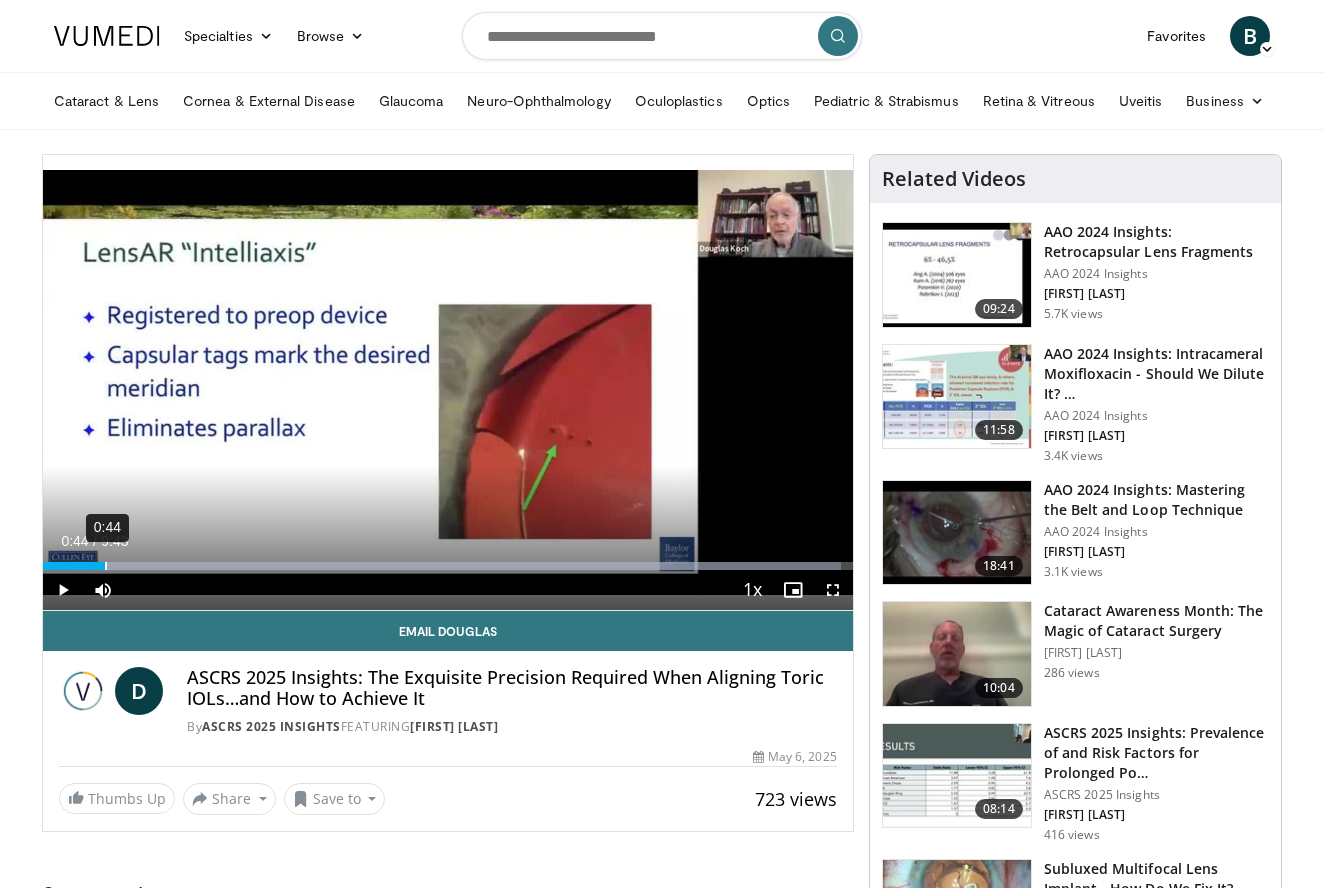 click on "0:44" at bounding box center (106, 566) 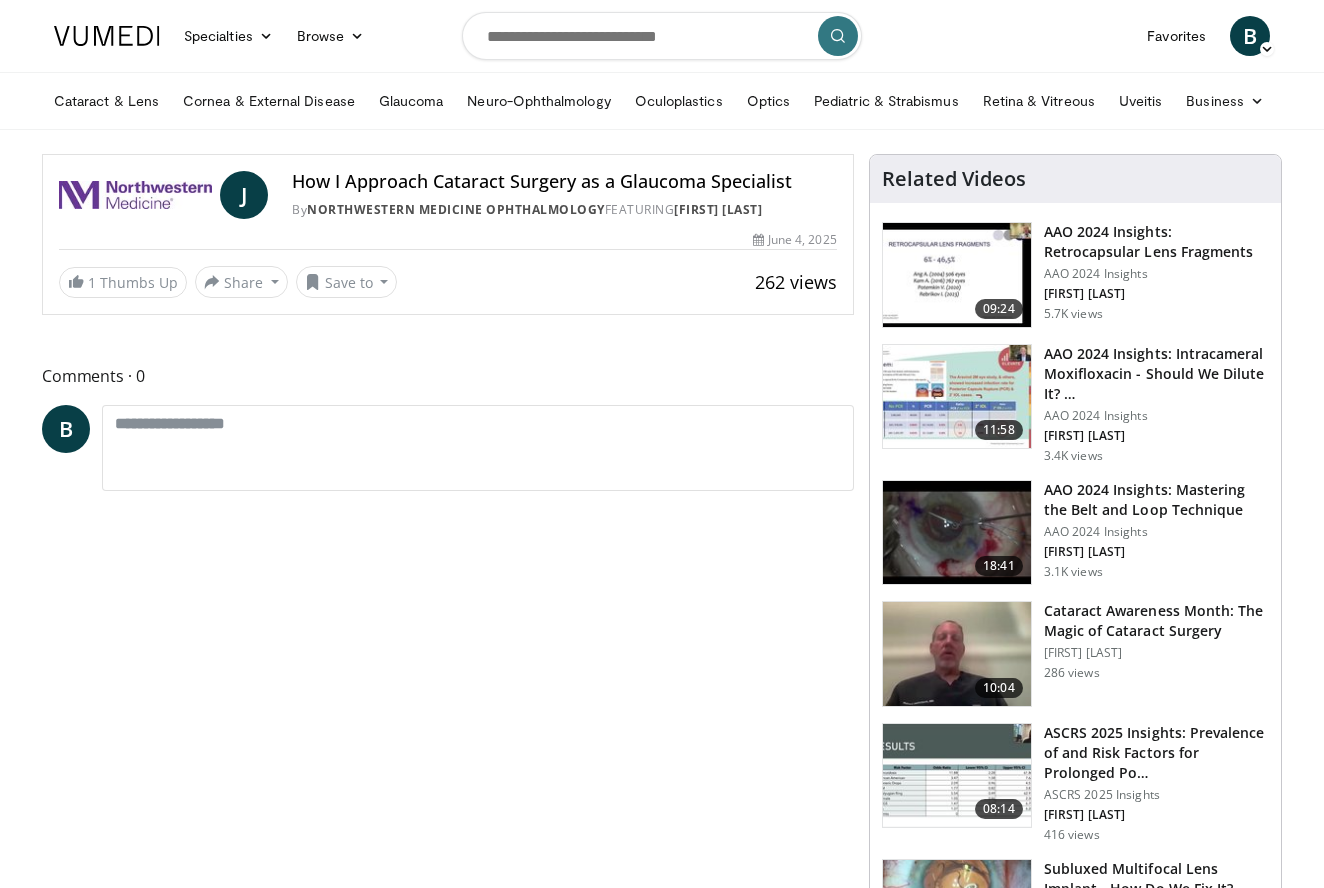 scroll, scrollTop: 0, scrollLeft: 0, axis: both 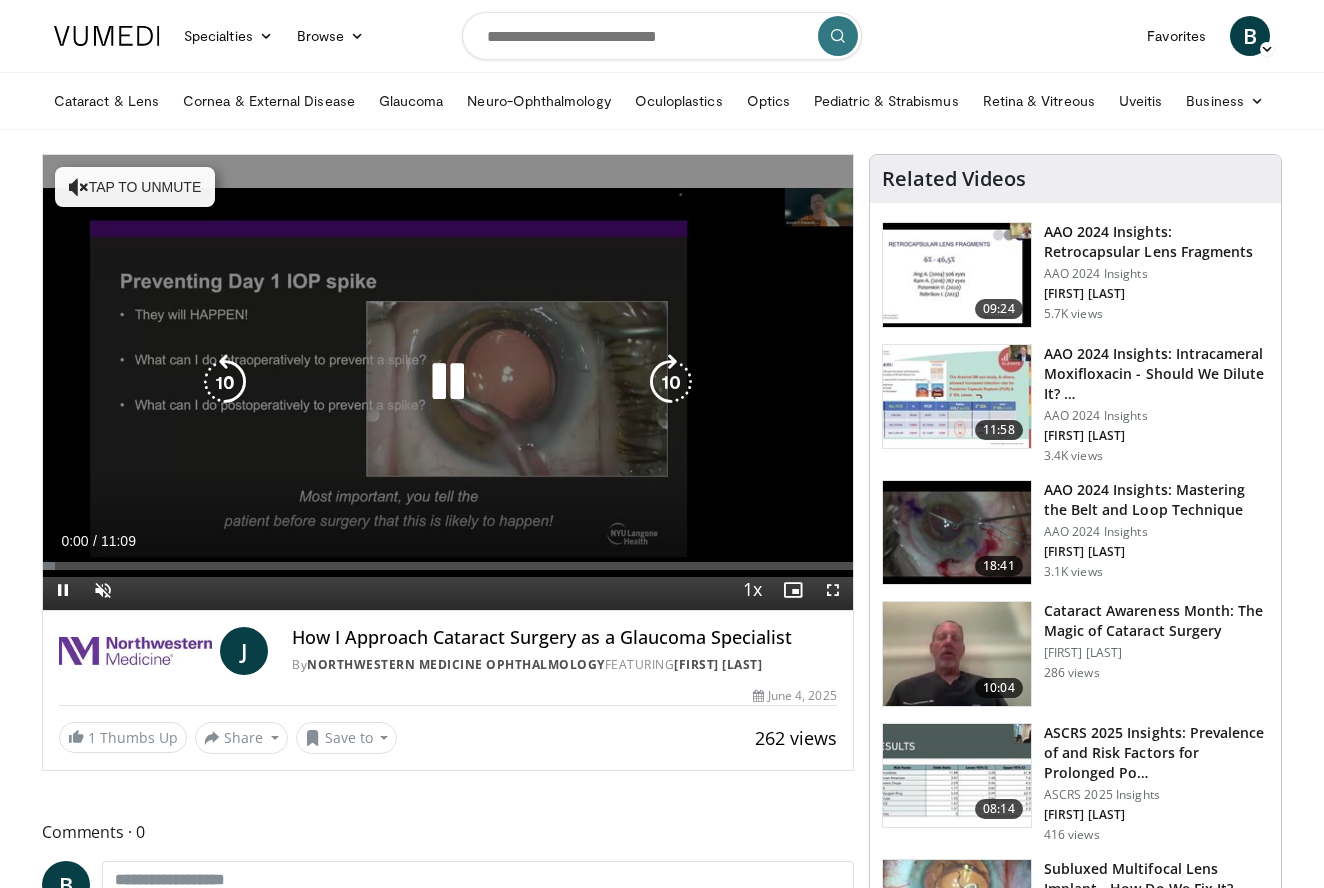 click on "Tap to unmute" at bounding box center [135, 187] 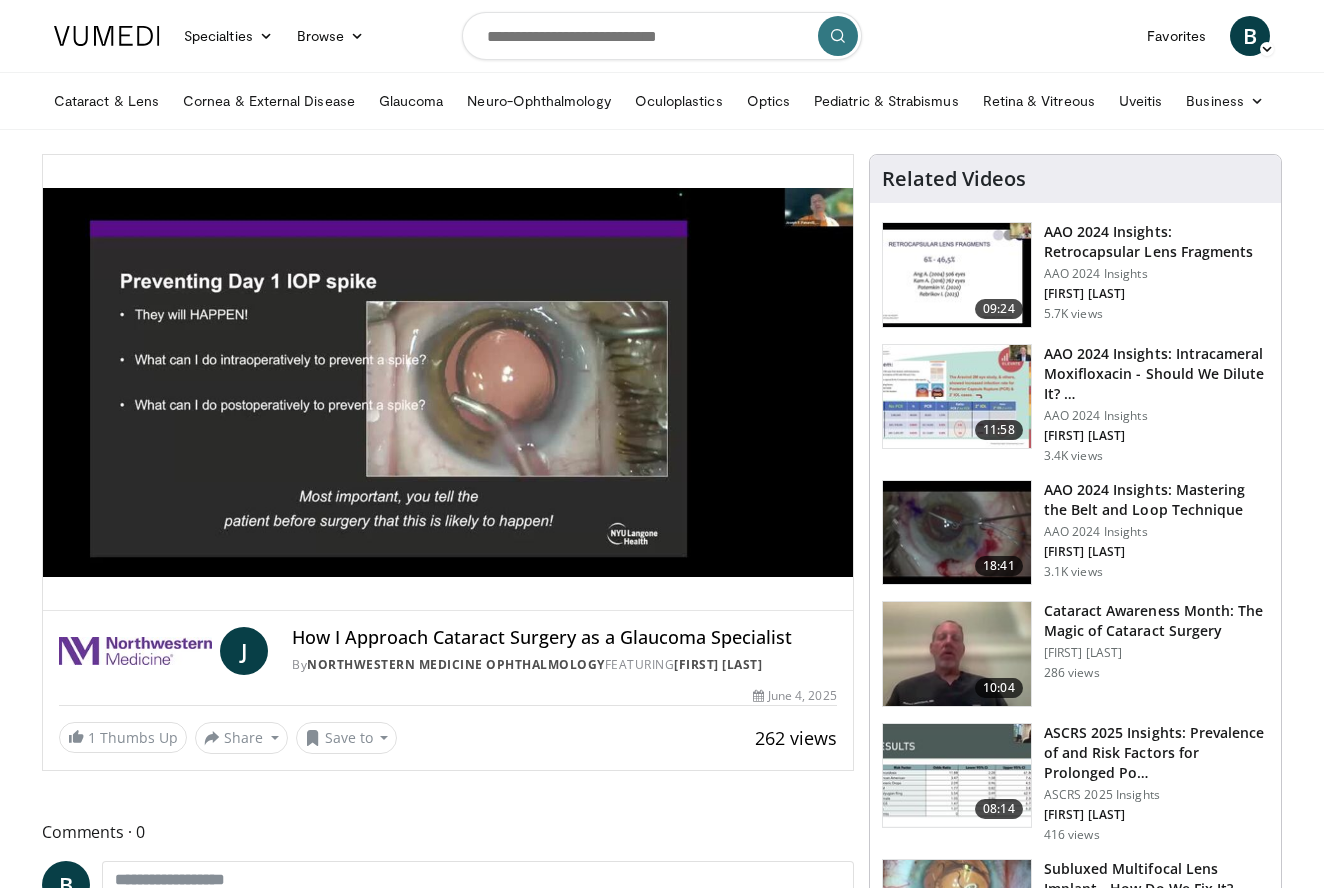 scroll, scrollTop: 26, scrollLeft: 0, axis: vertical 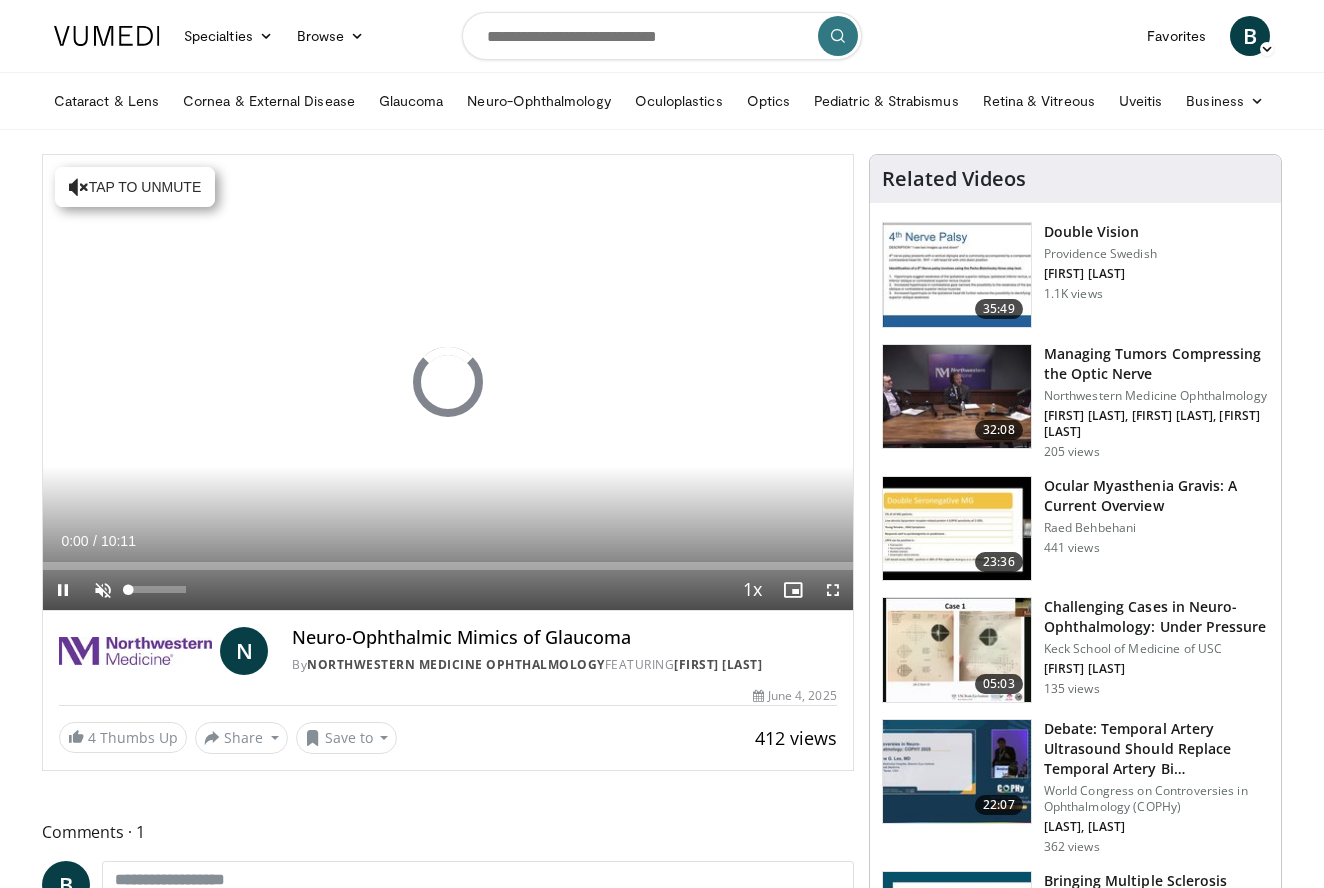 click at bounding box center (103, 590) 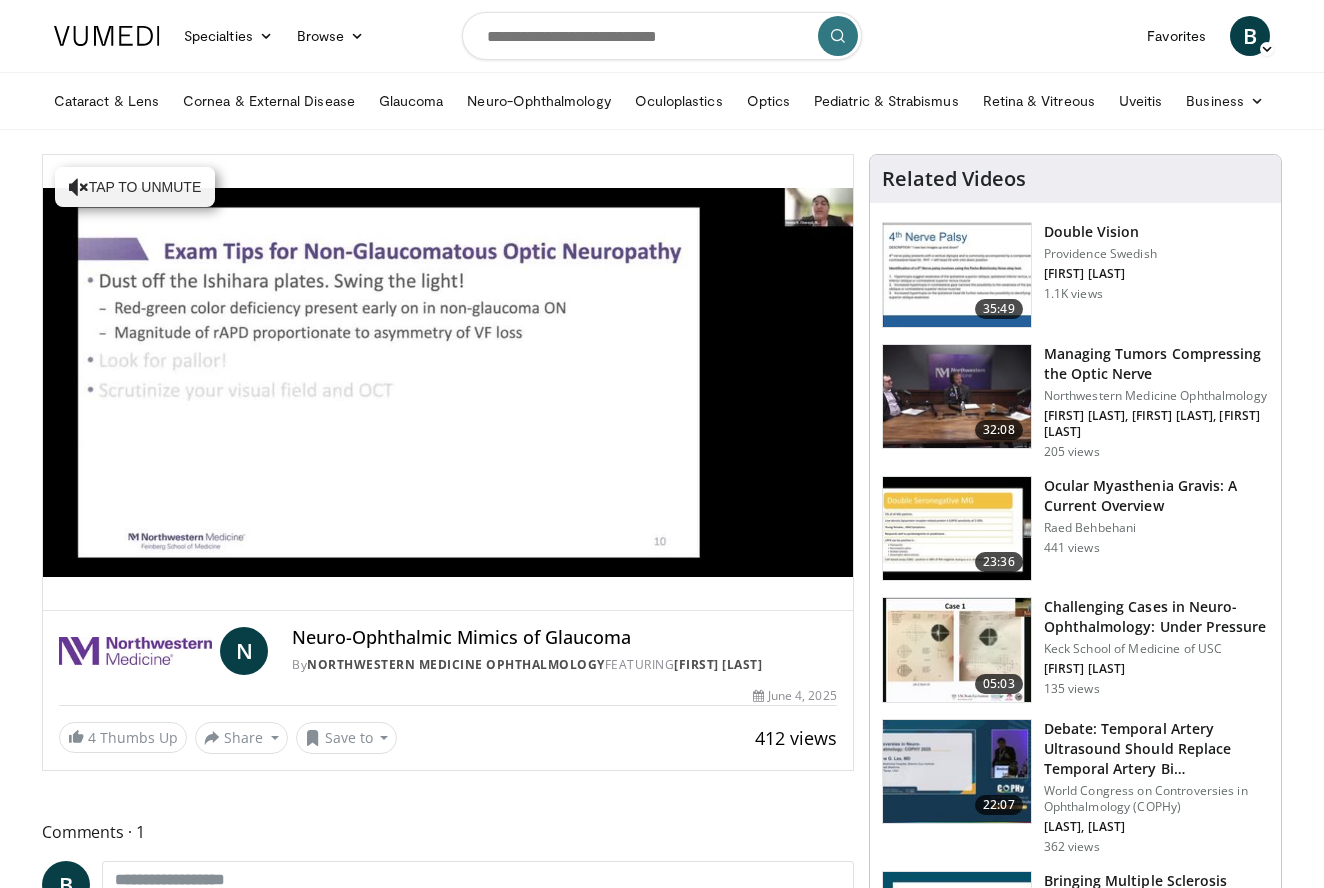 scroll, scrollTop: 0, scrollLeft: 0, axis: both 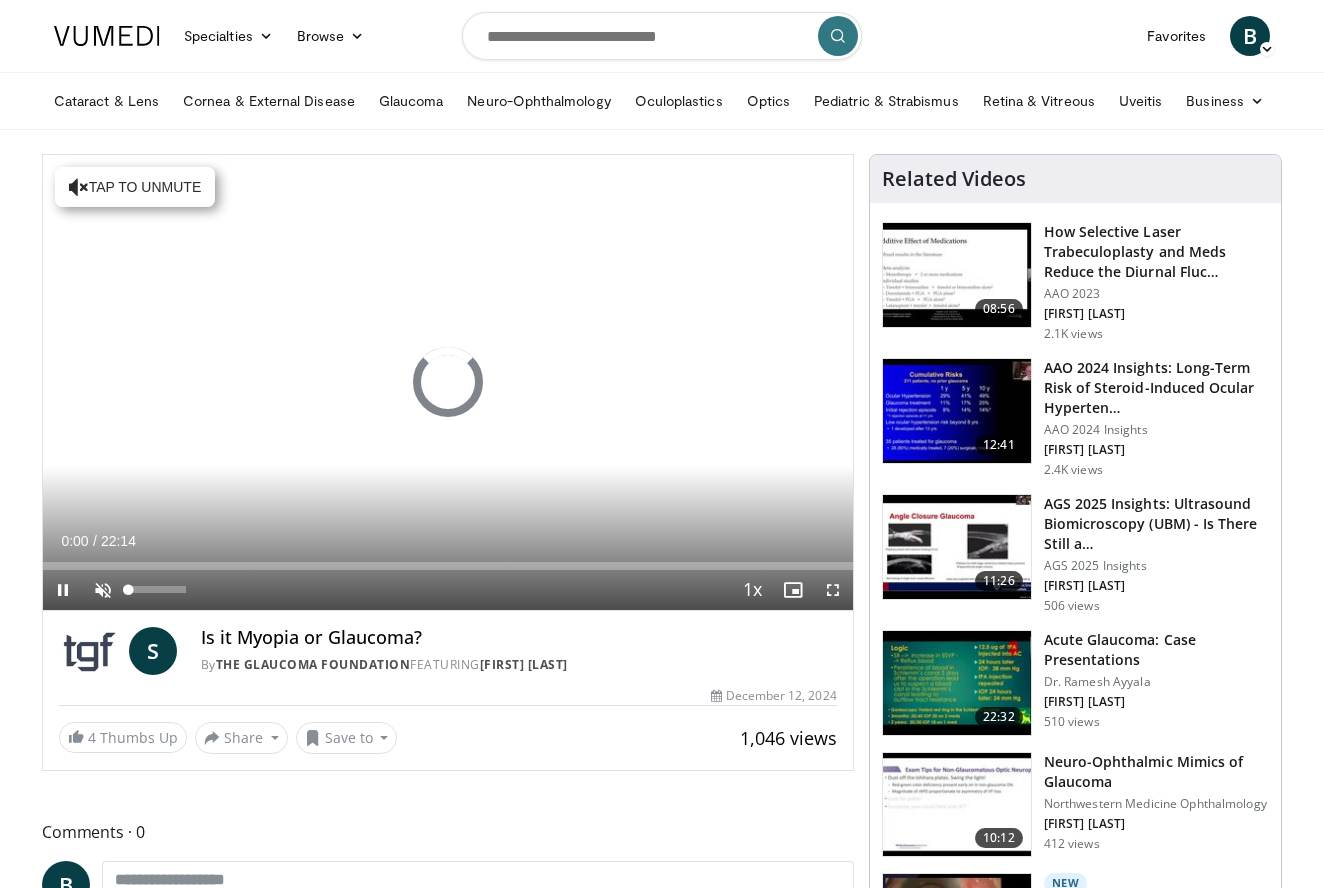 click at bounding box center (103, 590) 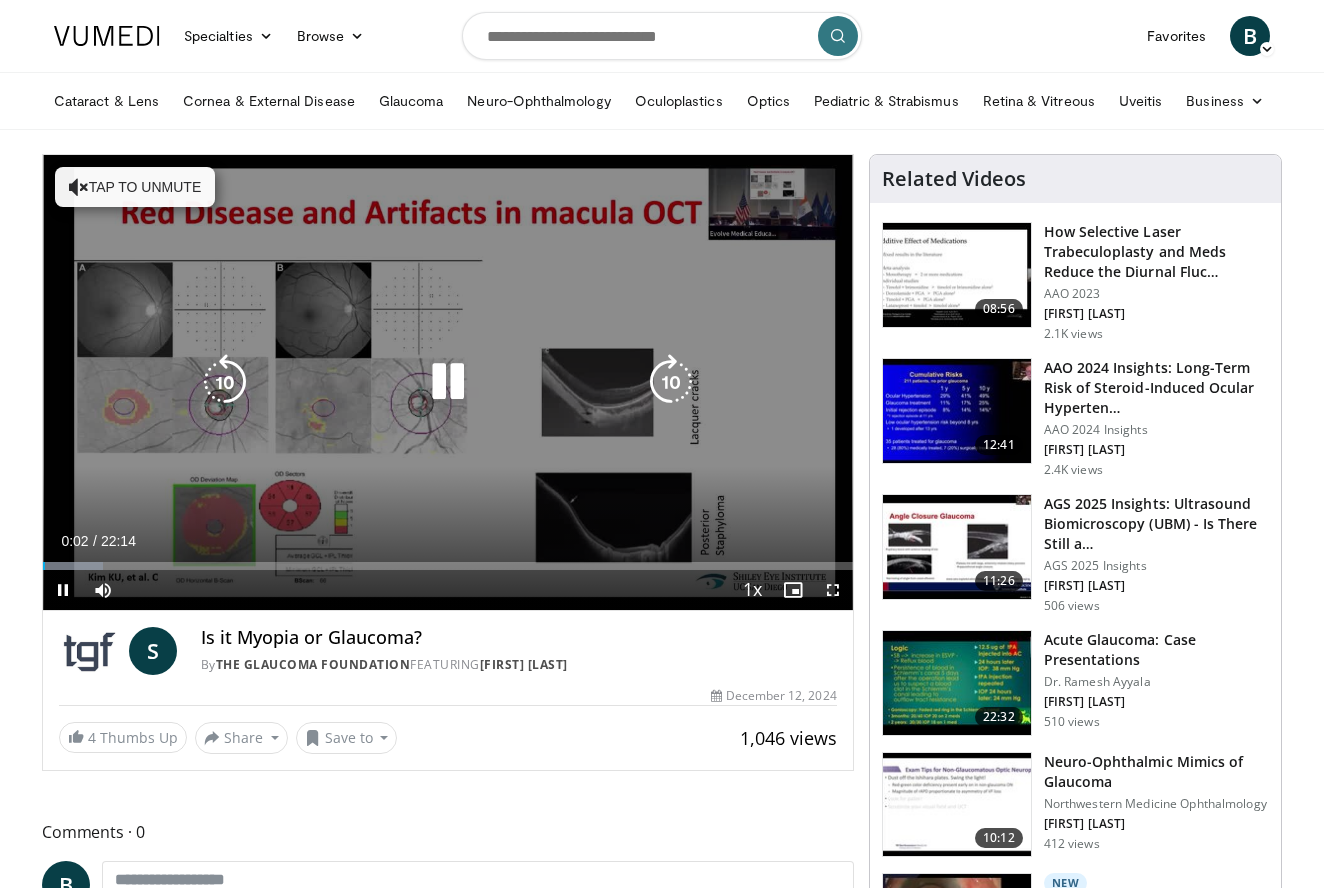 click on "Tap to unmute" at bounding box center (135, 187) 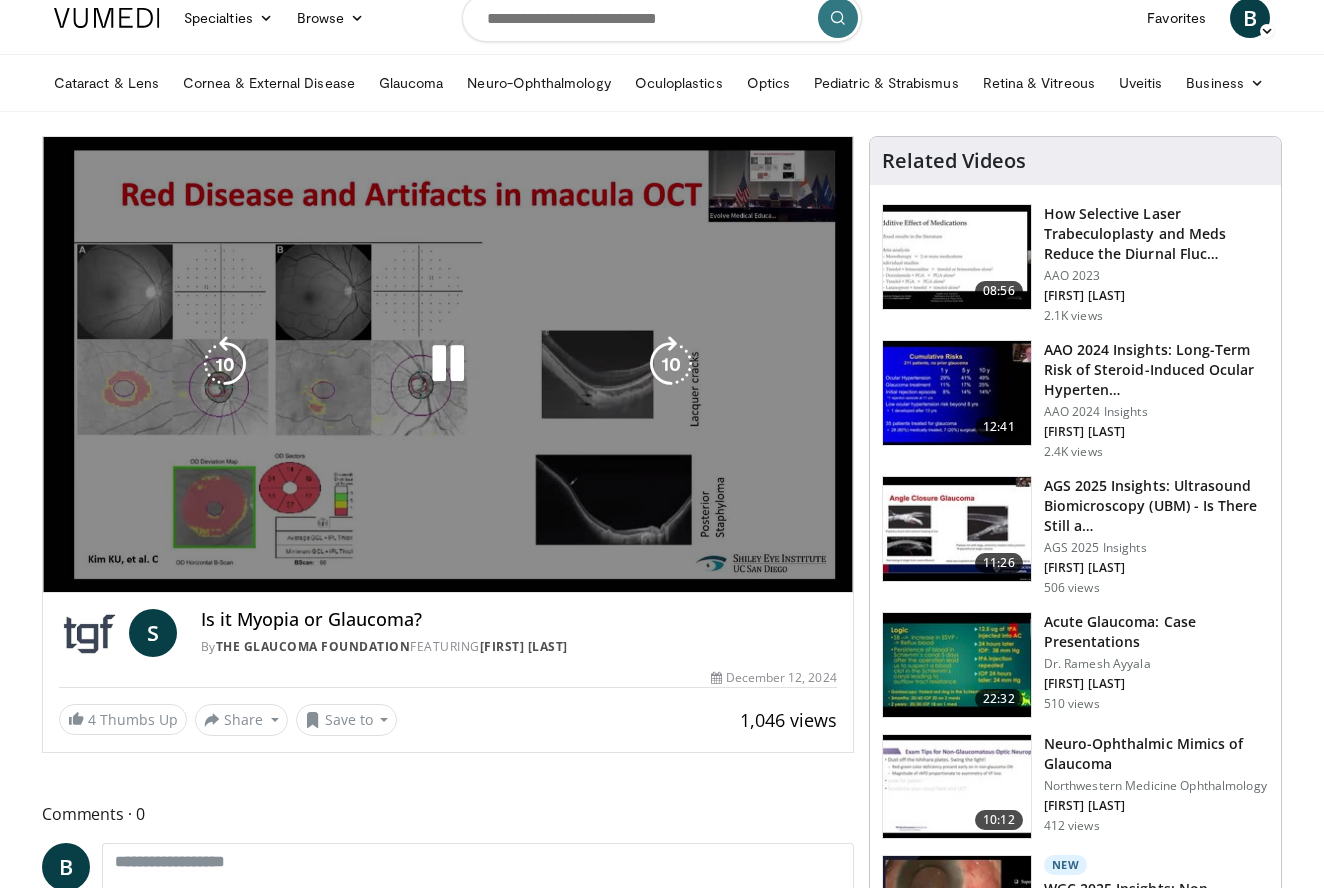 scroll, scrollTop: 0, scrollLeft: 0, axis: both 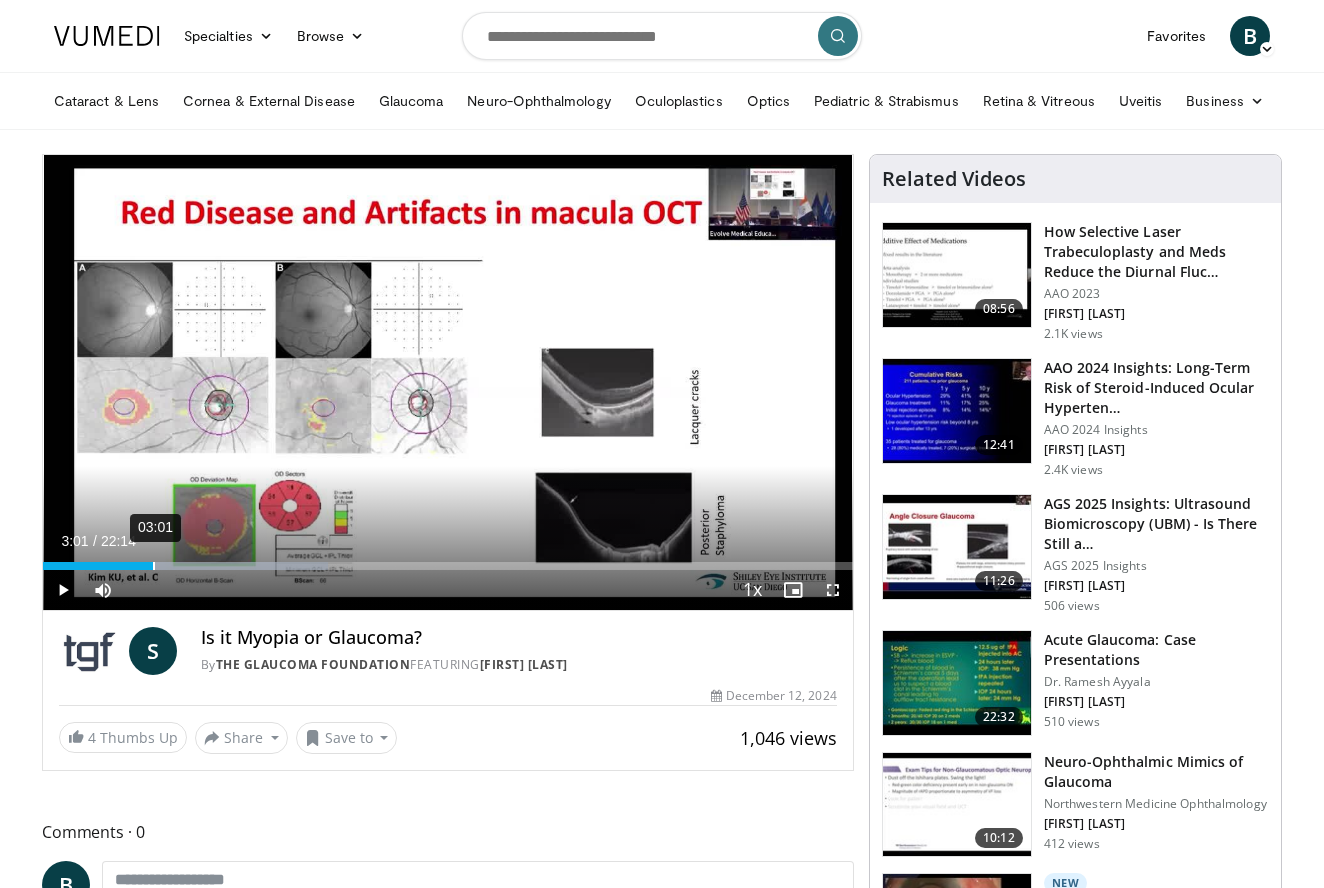 click on "03:01" at bounding box center (154, 566) 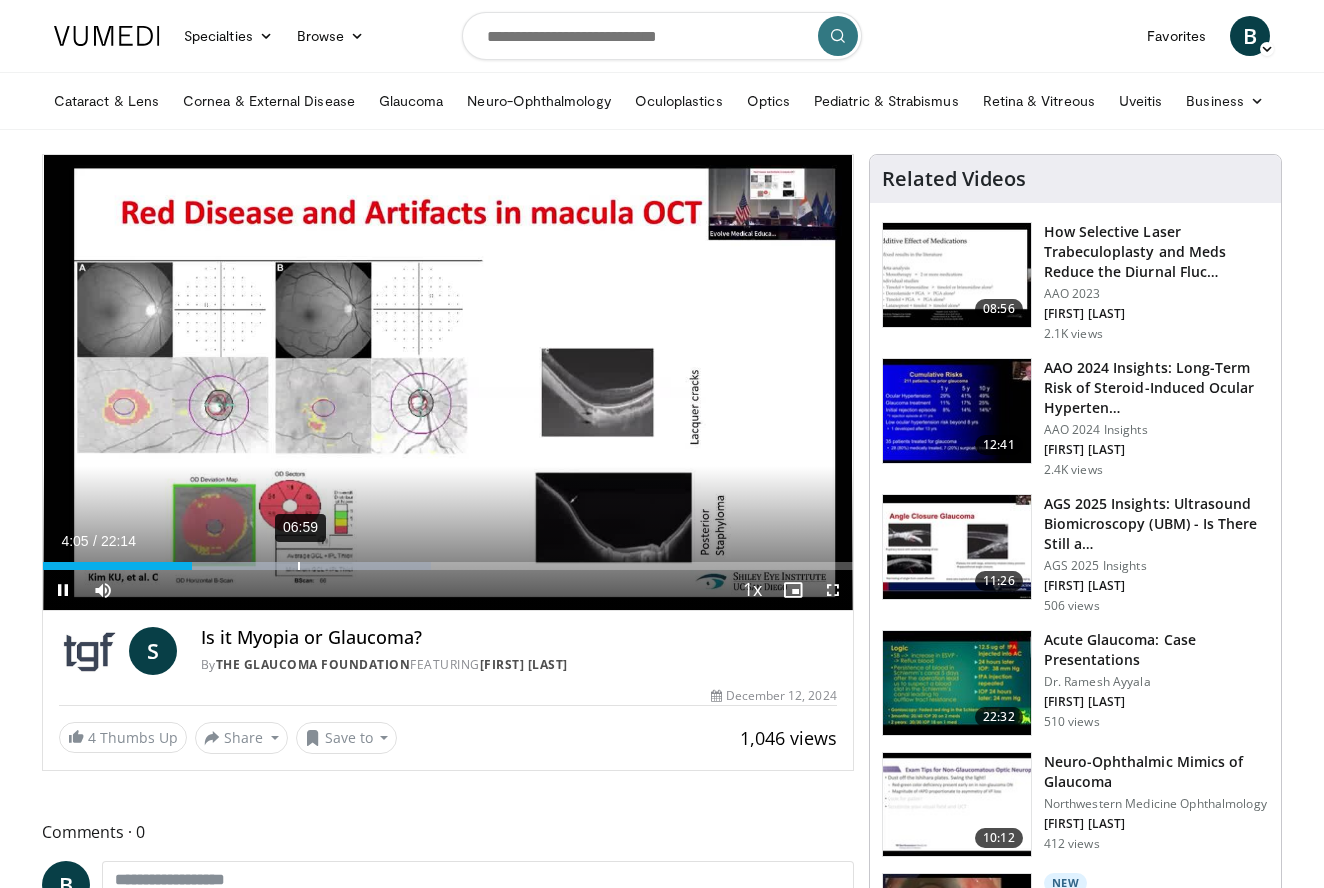 click on "06:59" at bounding box center [299, 566] 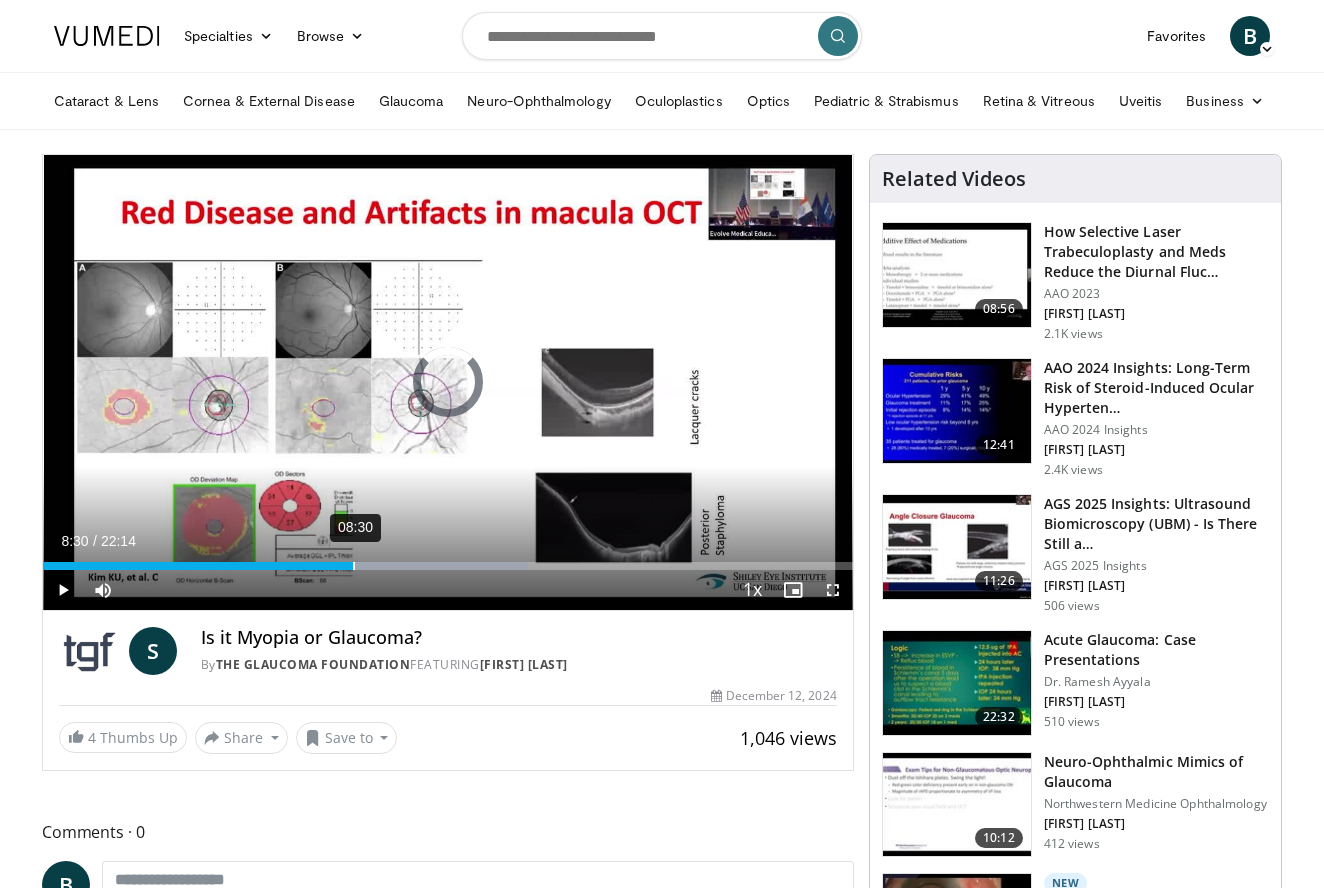 click on "08:30" at bounding box center (354, 566) 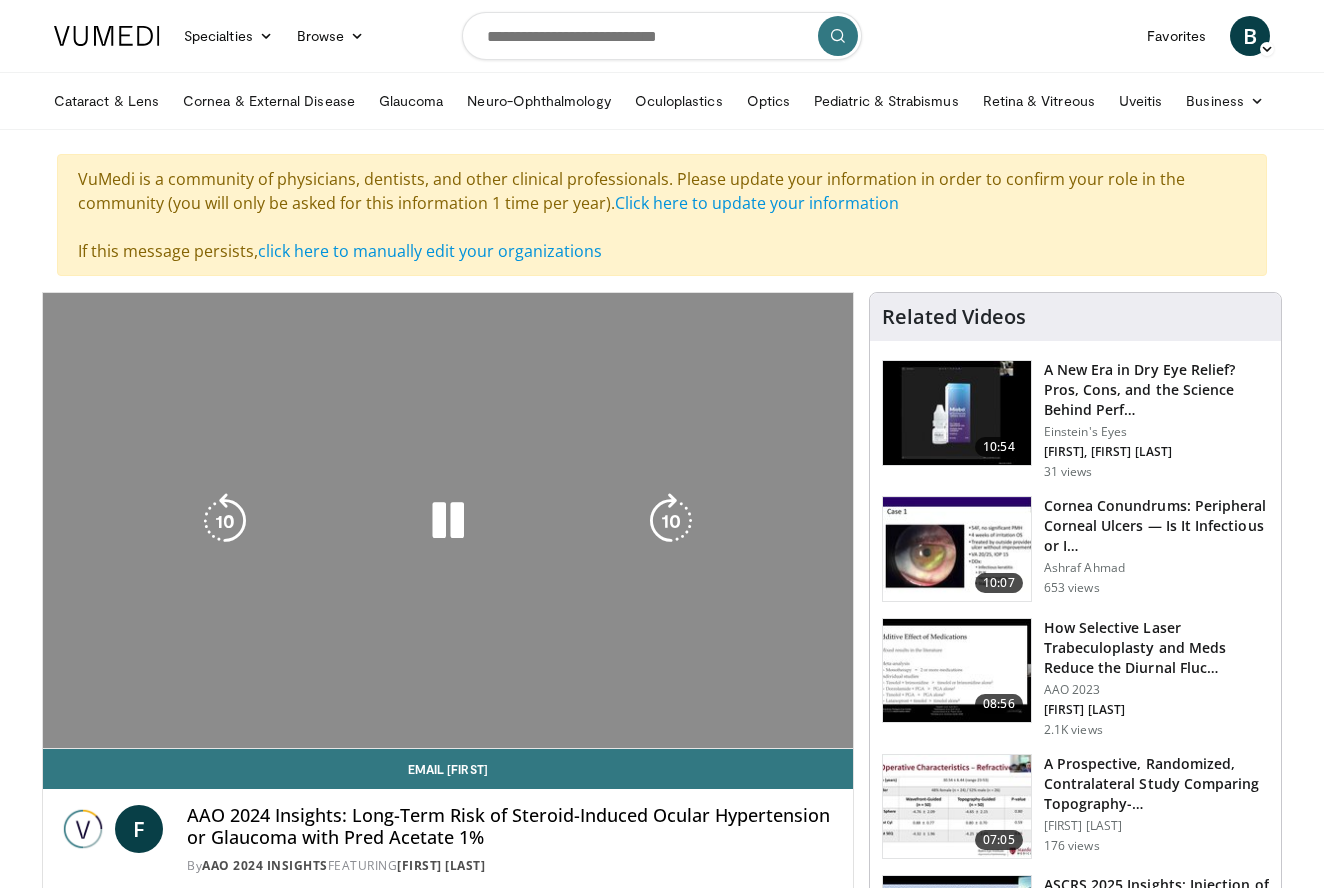 scroll, scrollTop: 0, scrollLeft: 0, axis: both 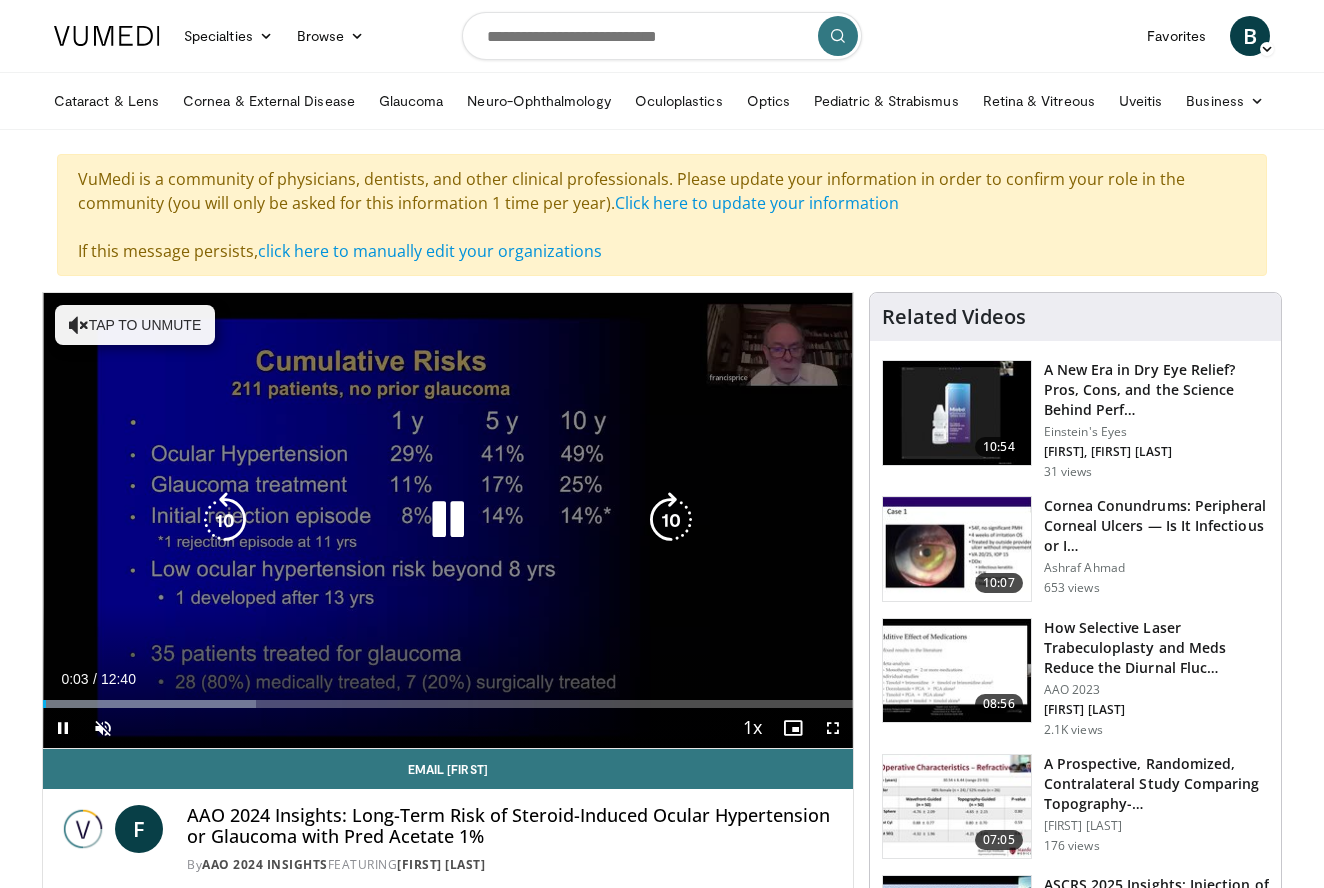 click on "Tap to unmute" at bounding box center (135, 325) 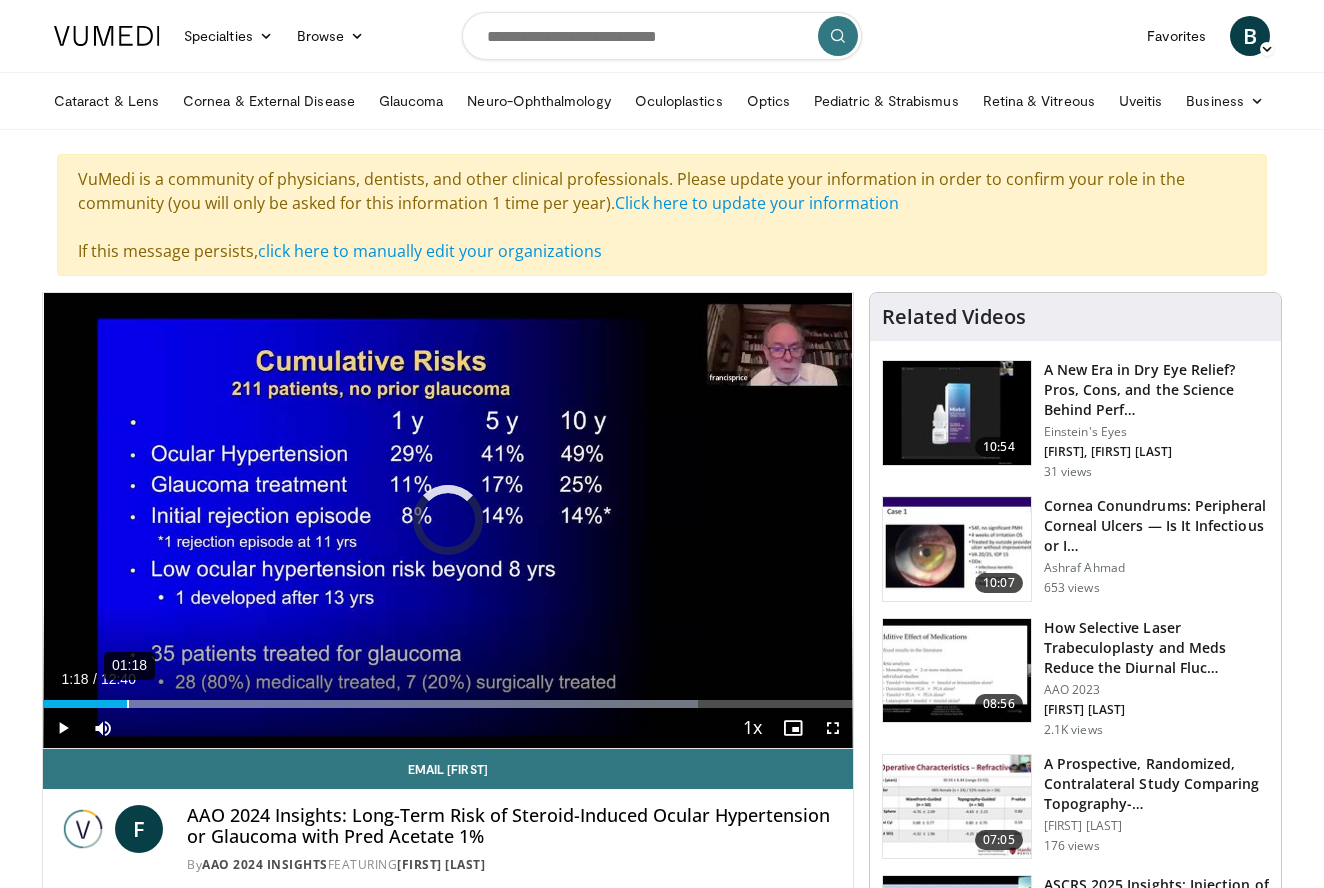click on "01:18" at bounding box center (128, 704) 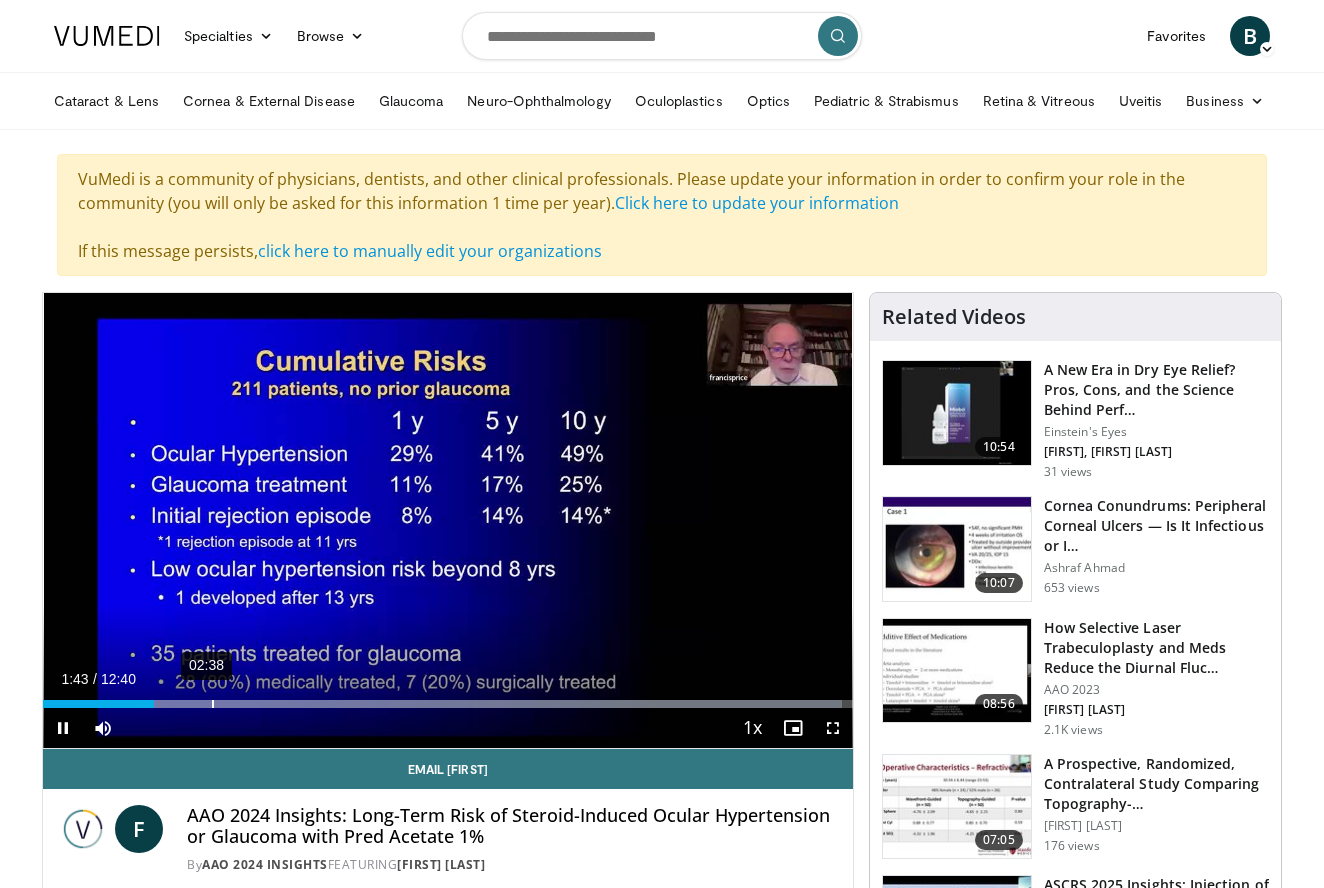 click on "02:38" at bounding box center [213, 704] 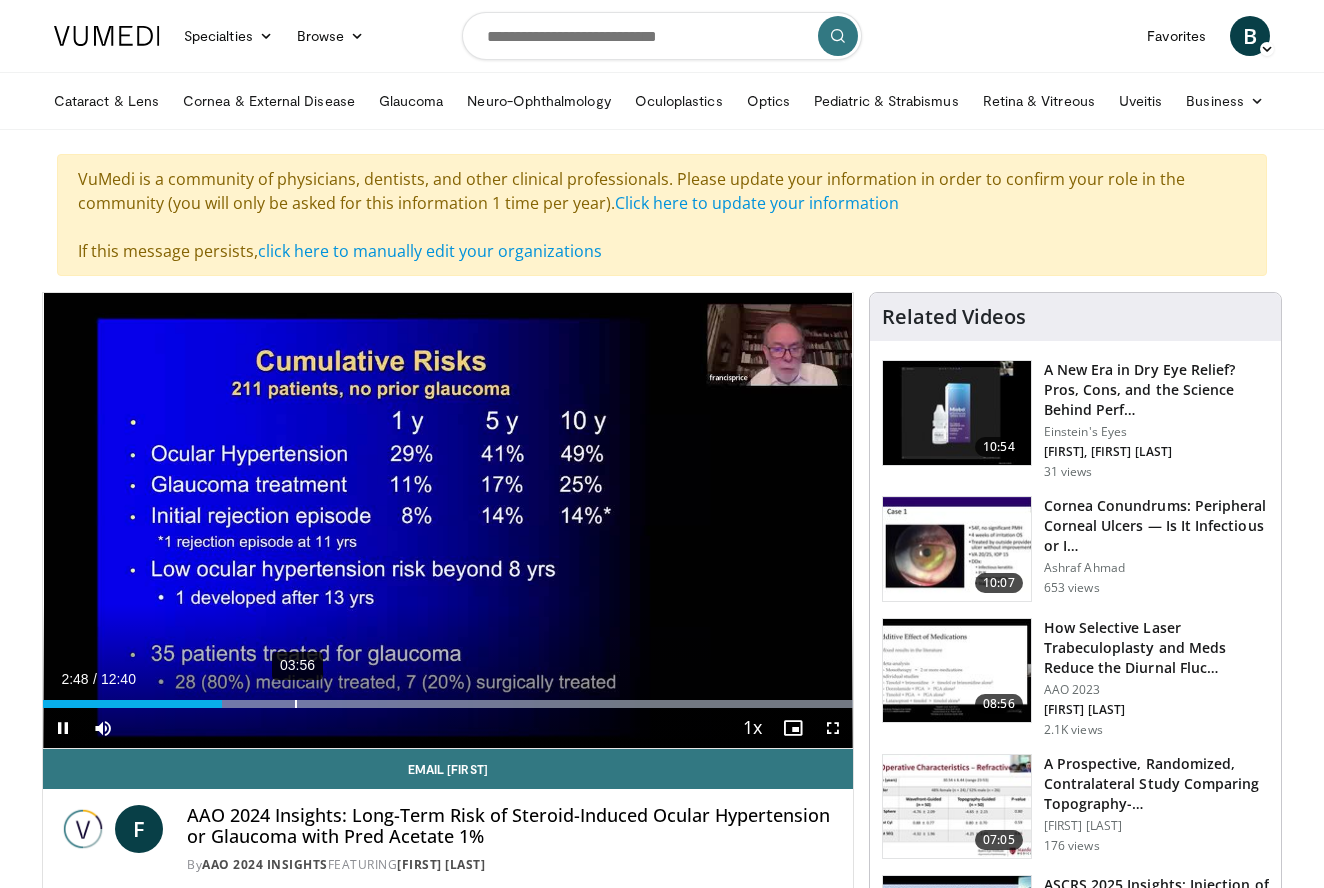 click on "03:56" at bounding box center [296, 704] 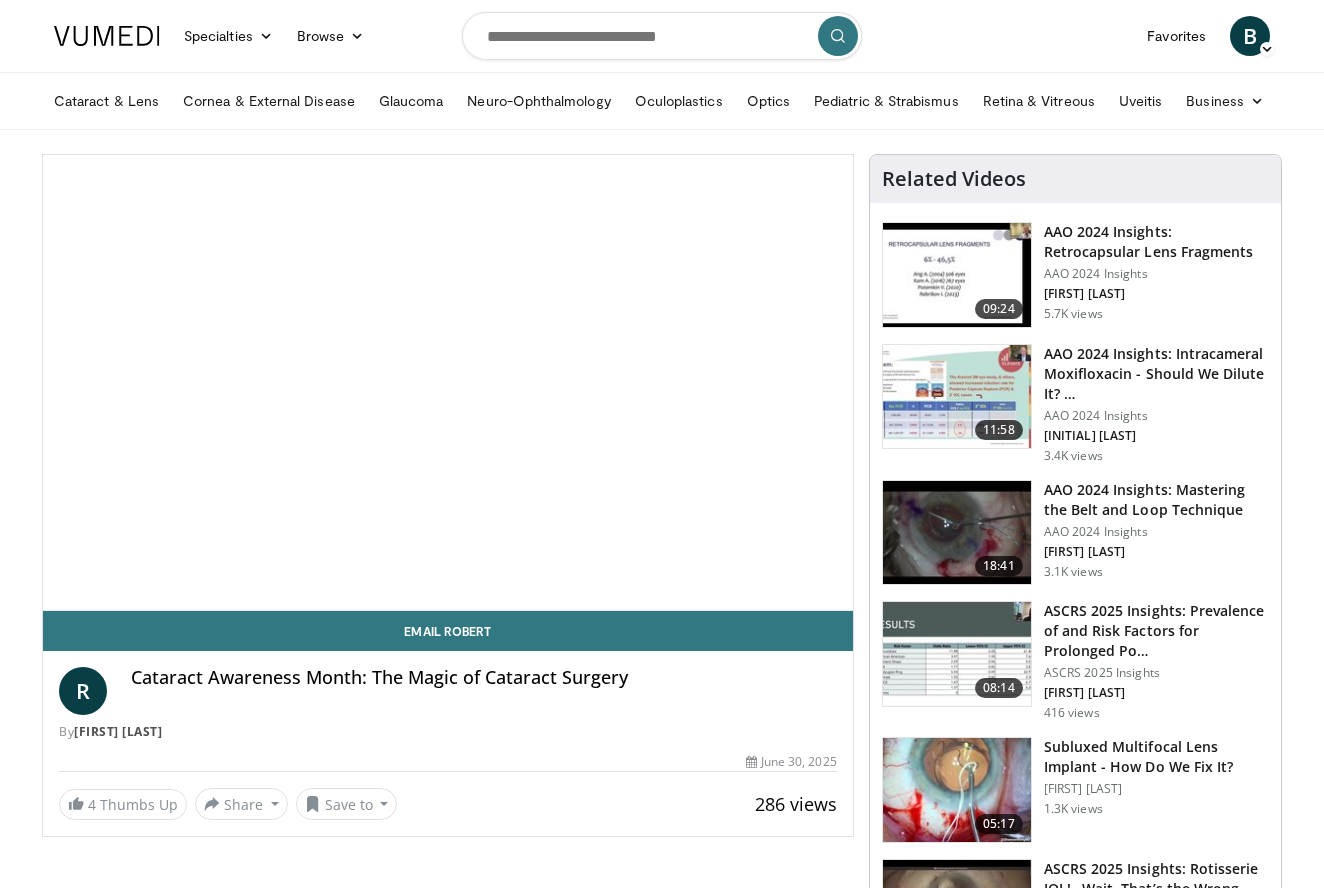 scroll, scrollTop: 0, scrollLeft: 0, axis: both 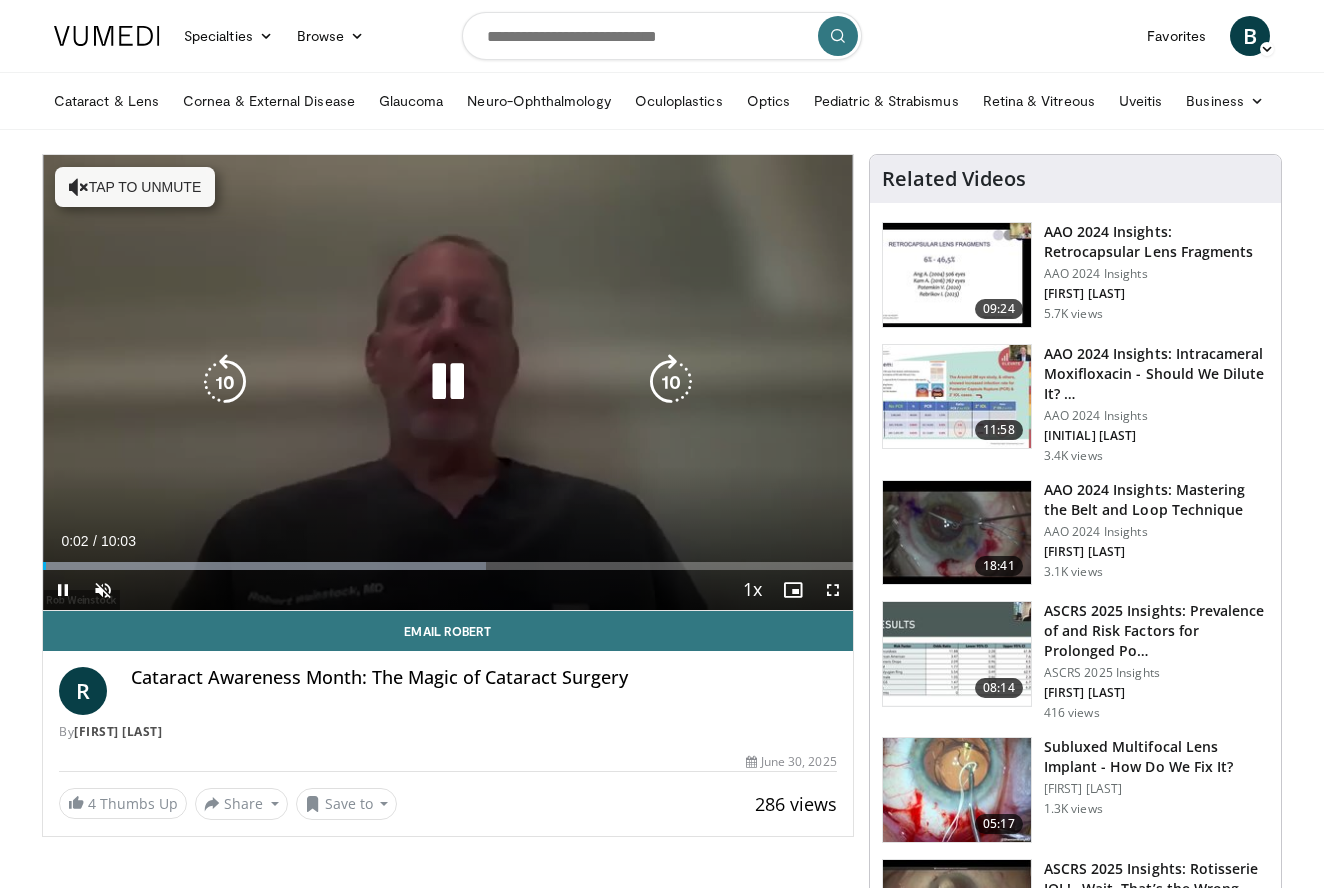 click on "Tap to unmute" at bounding box center [135, 187] 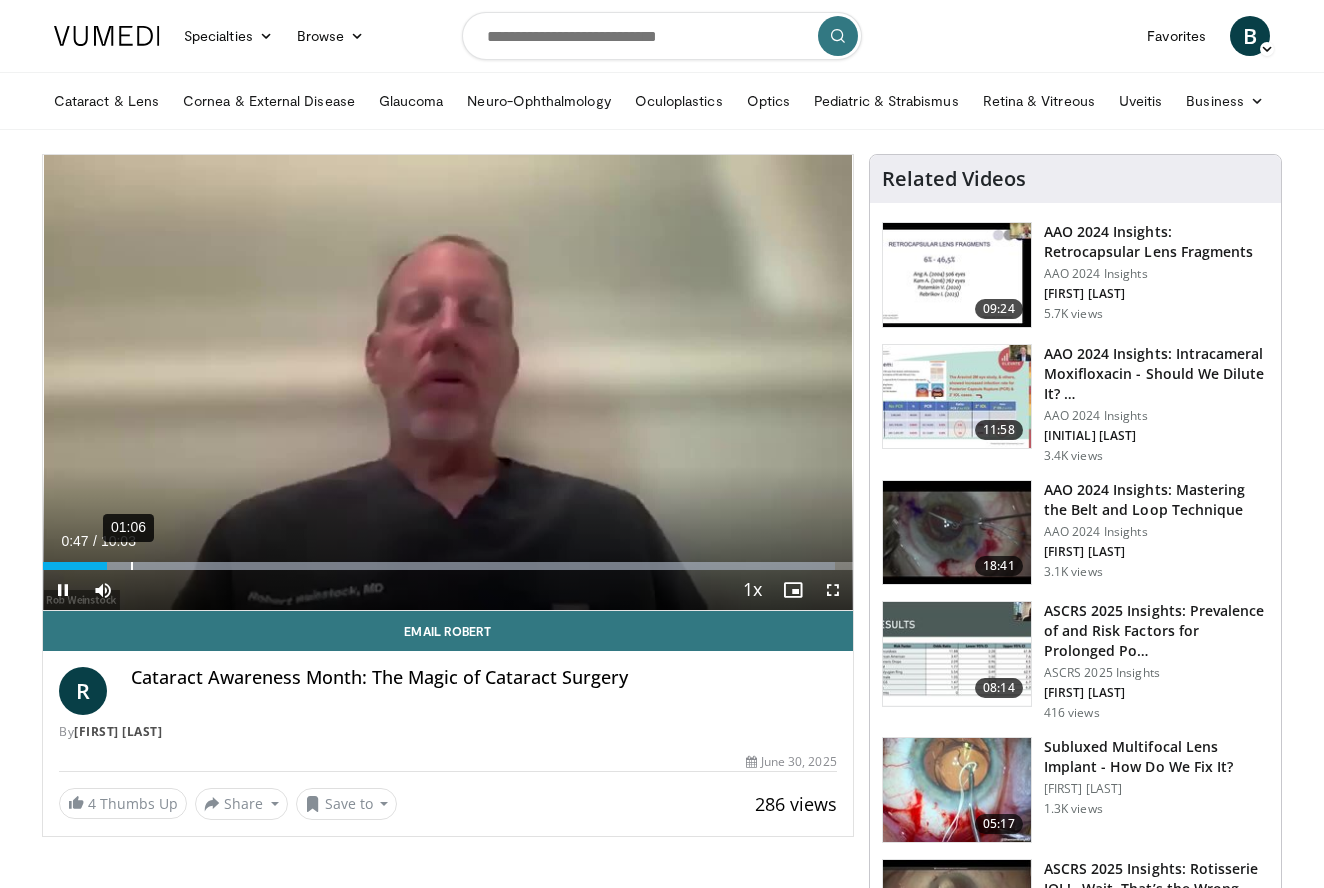click on "01:06" at bounding box center [132, 566] 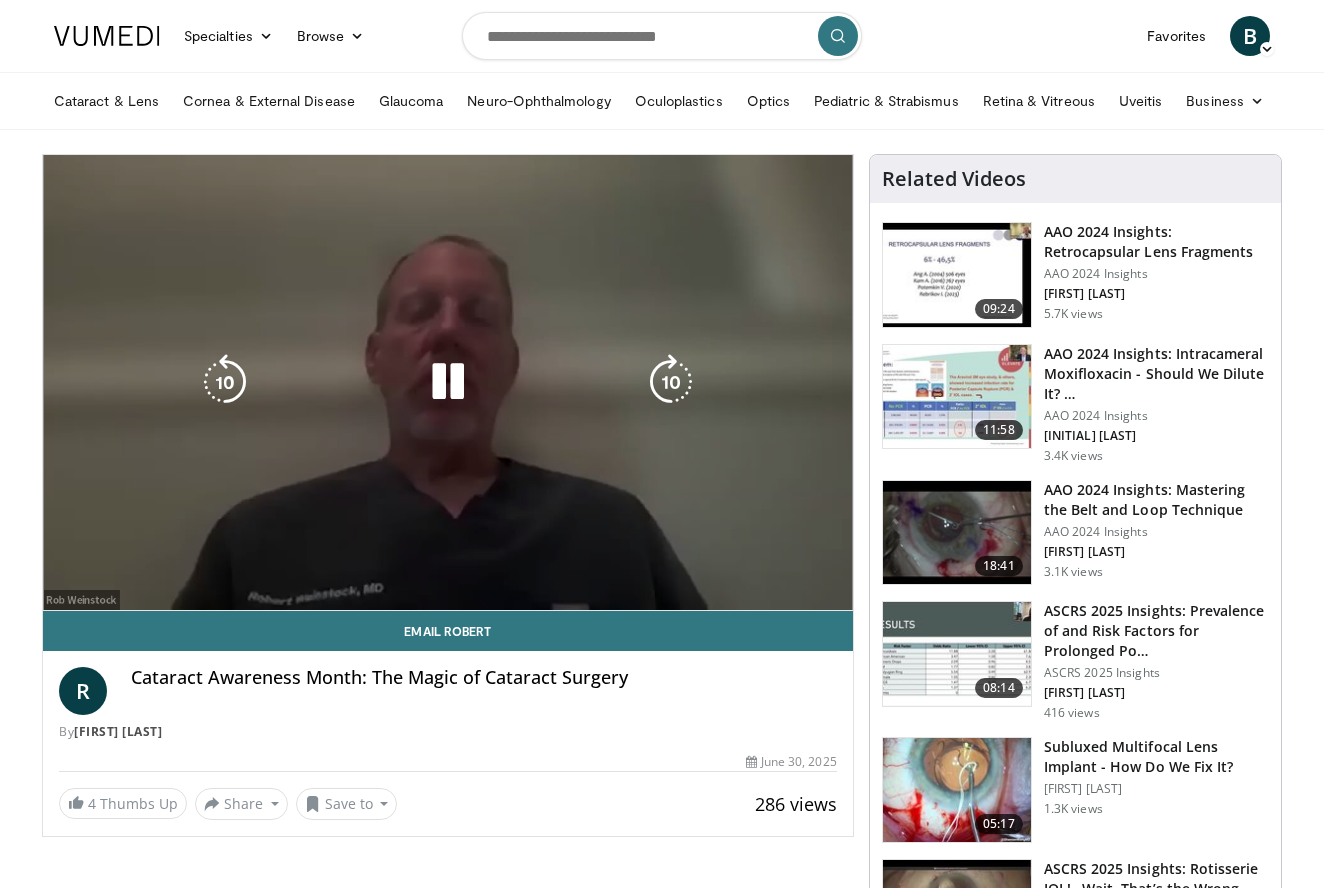 scroll, scrollTop: 0, scrollLeft: 0, axis: both 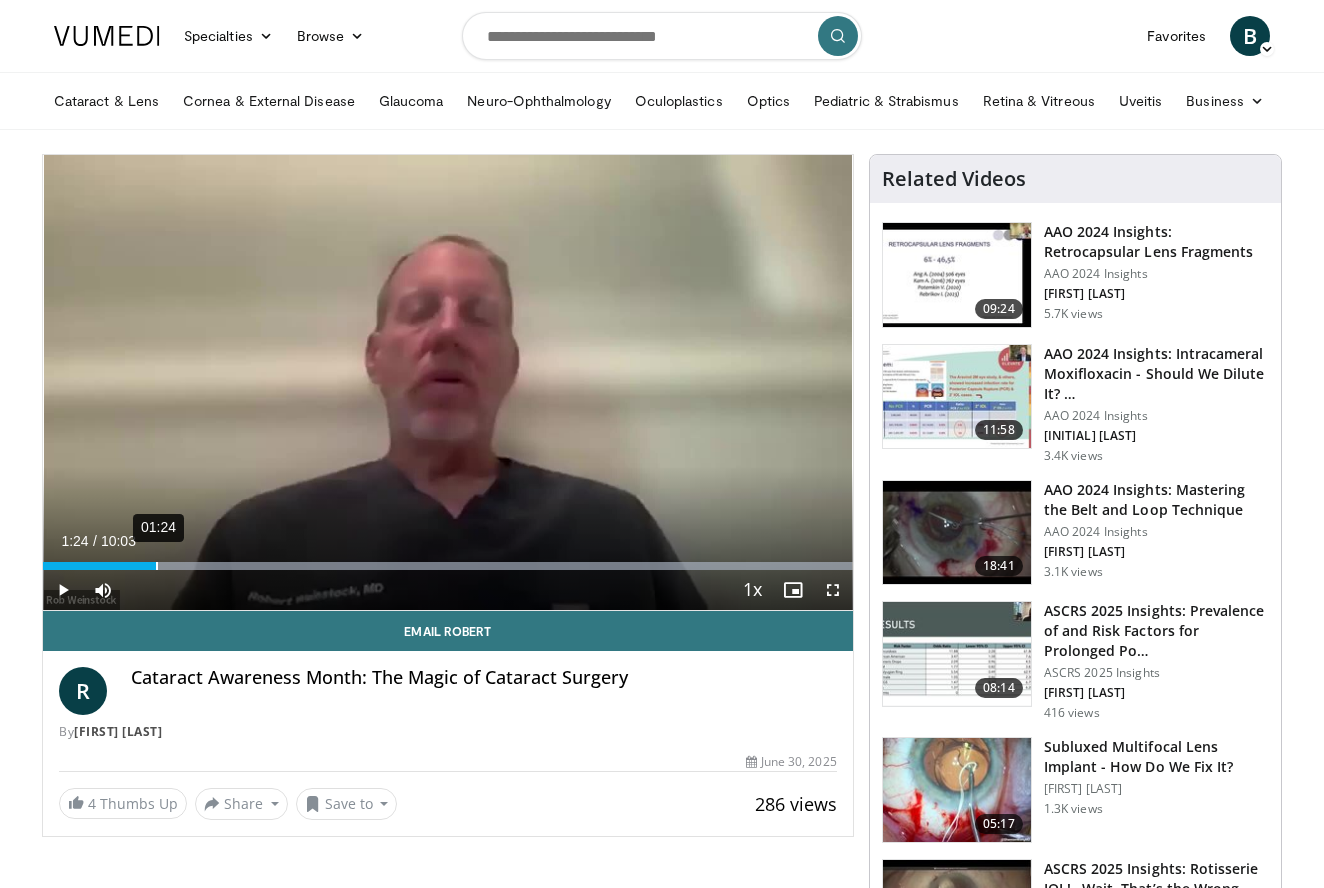 click on "01:24" at bounding box center (157, 566) 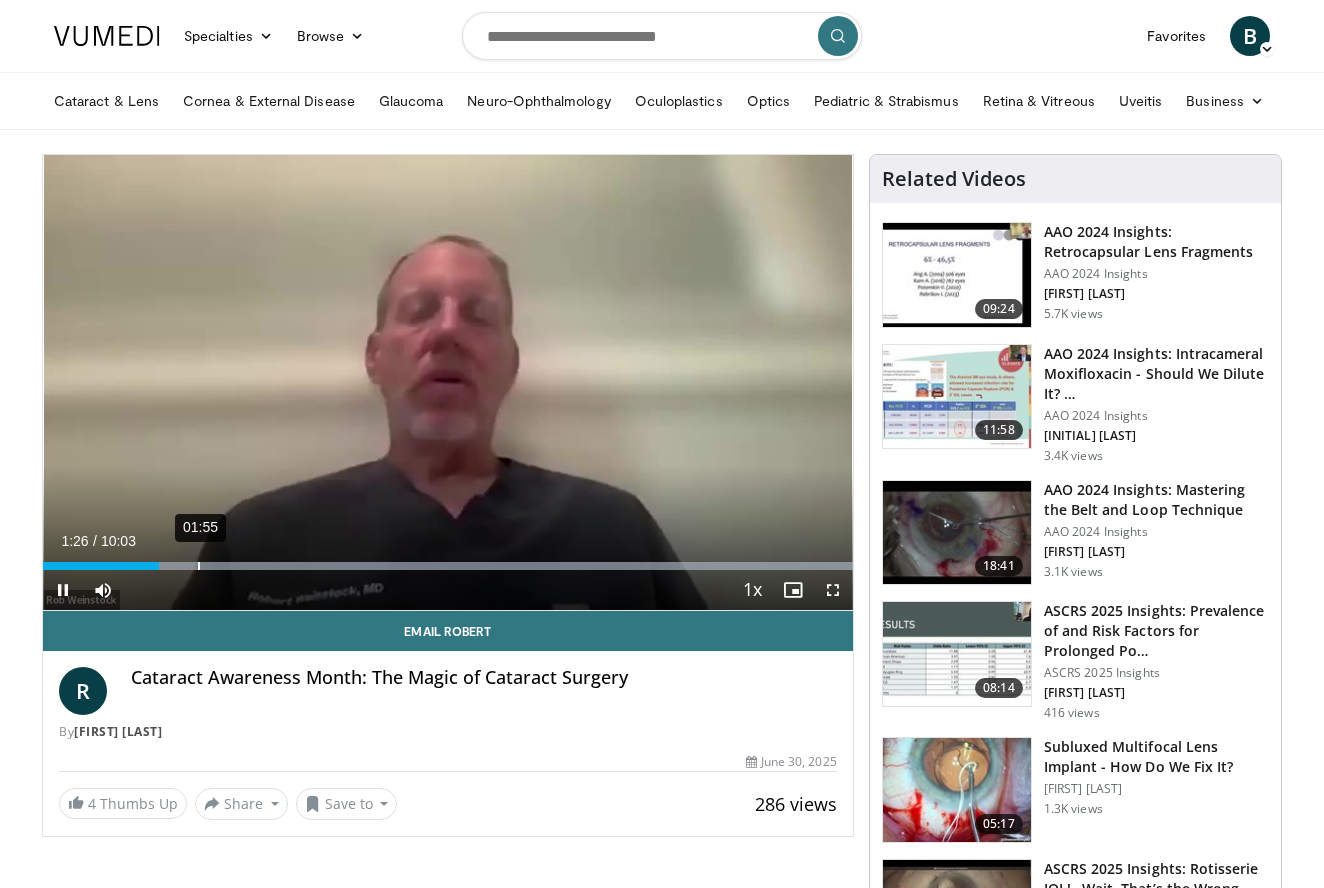 click on "01:55" at bounding box center [199, 566] 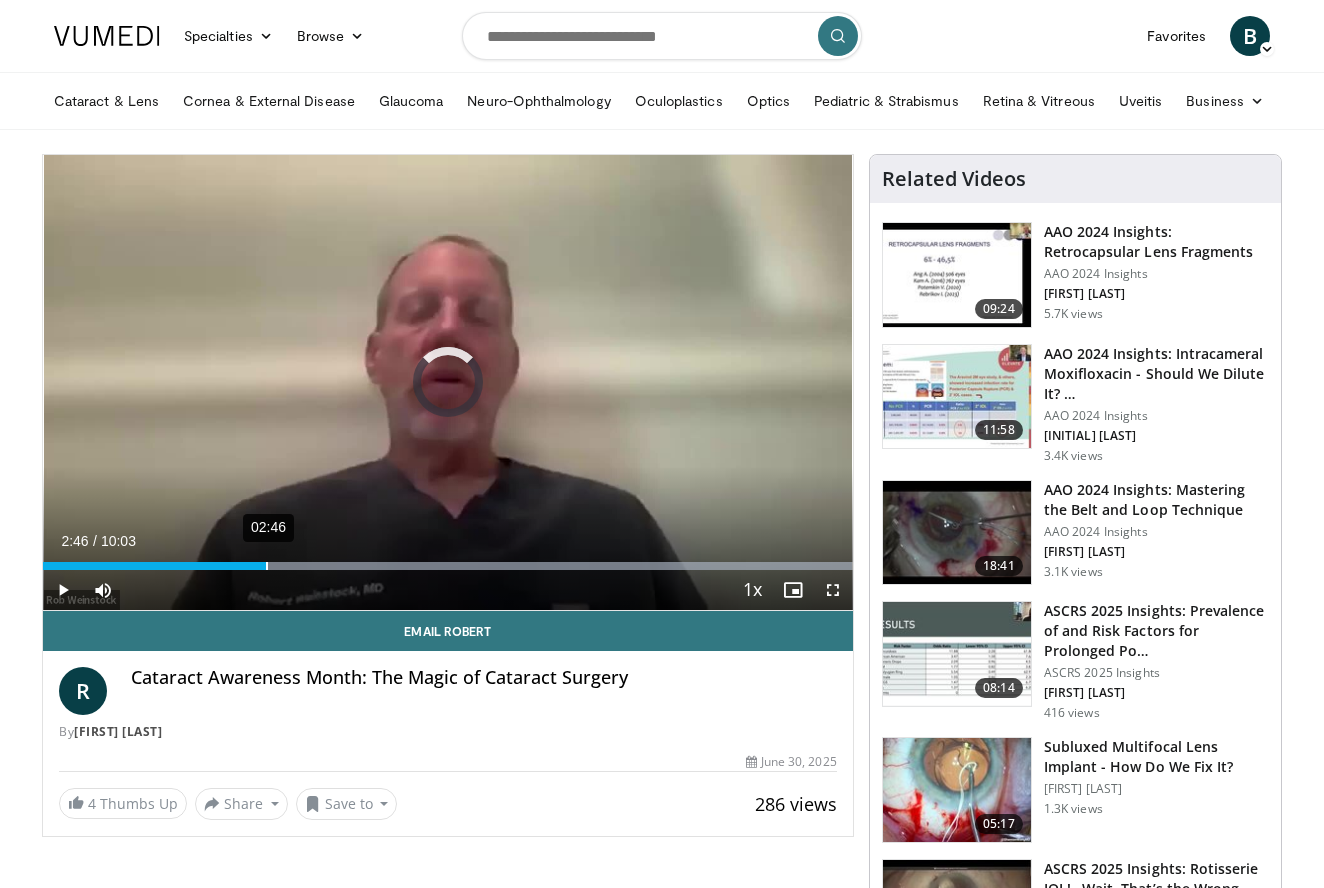 click on "02:46" at bounding box center (267, 566) 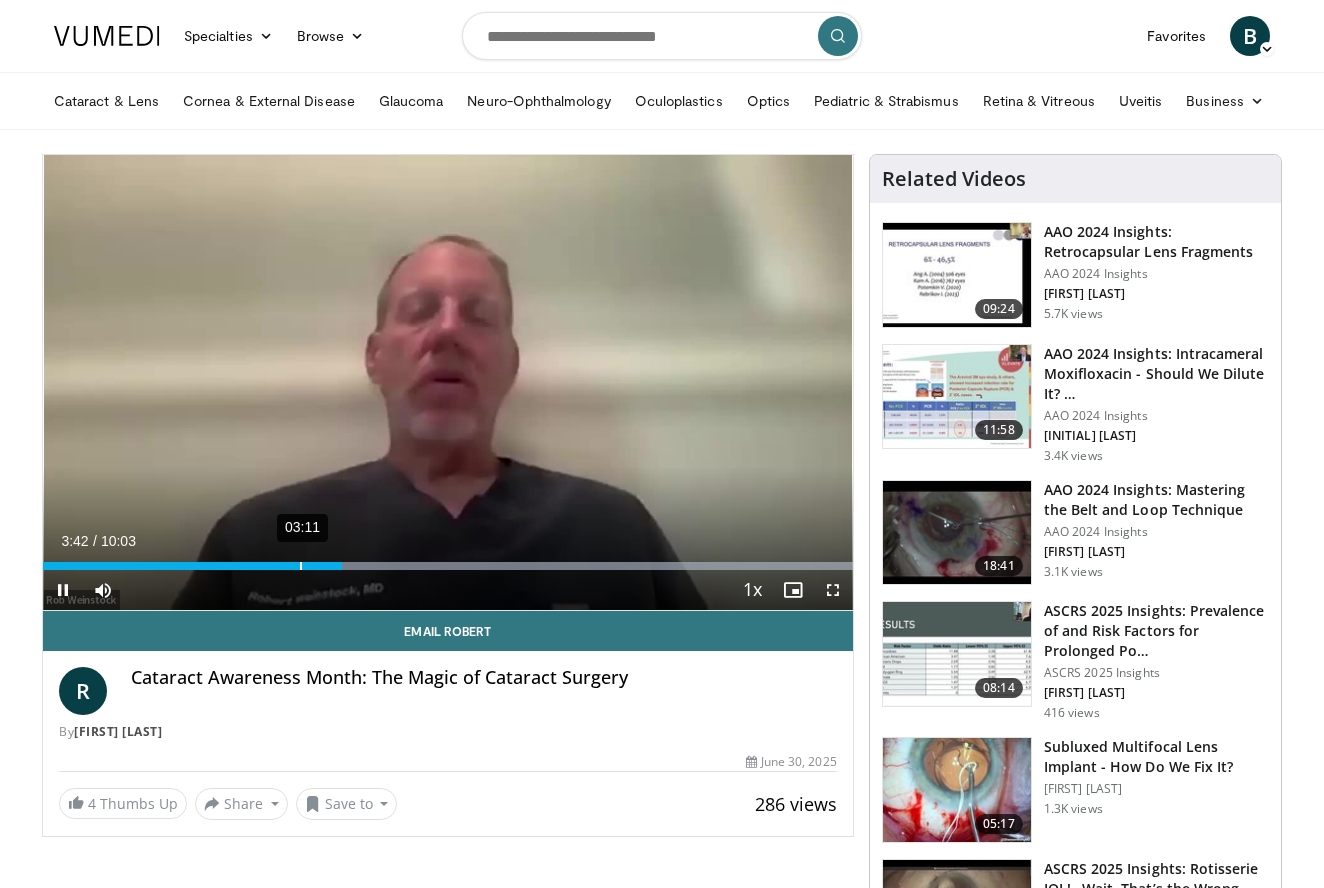 click on "03:11" at bounding box center (301, 566) 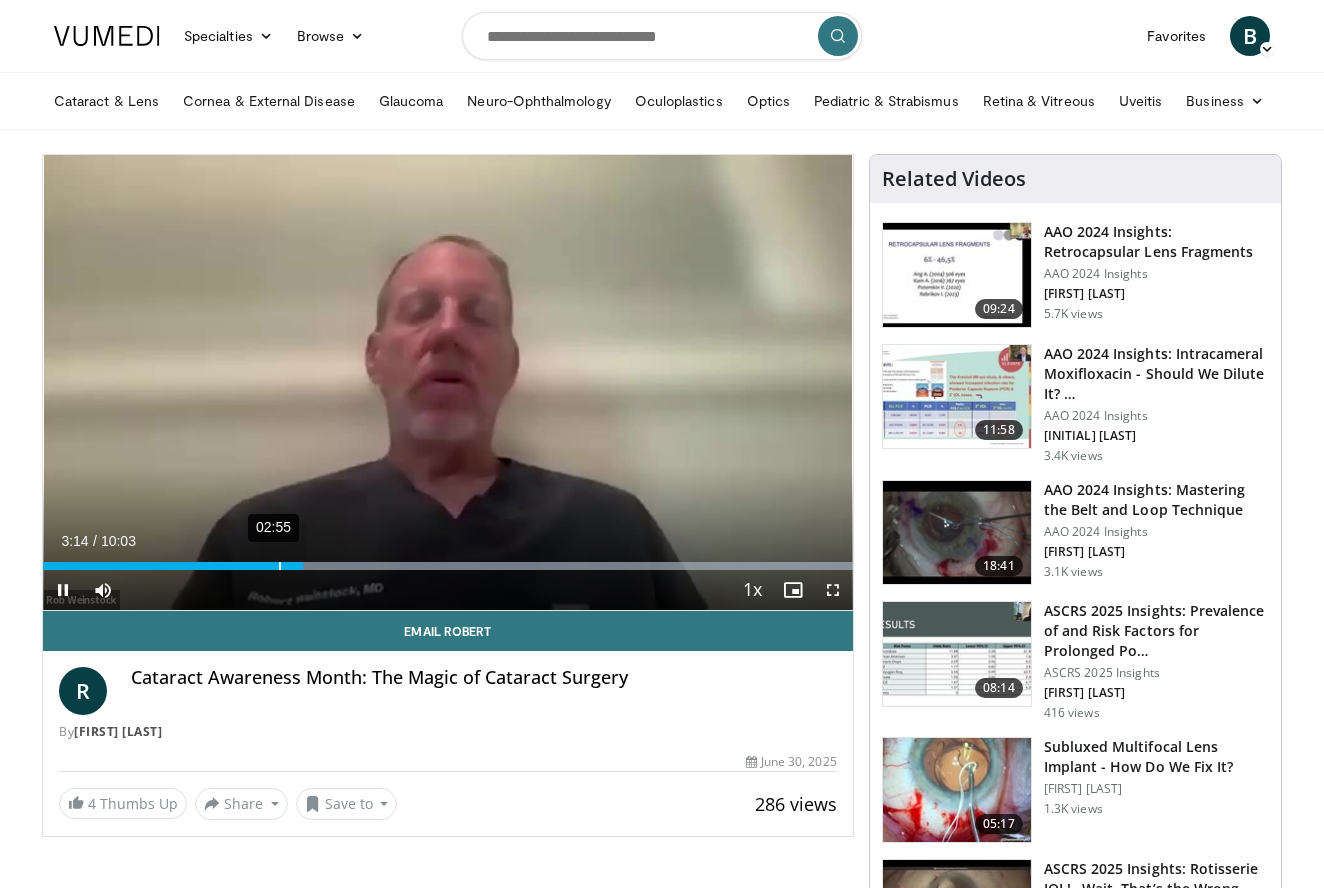 click on "02:55" at bounding box center (280, 566) 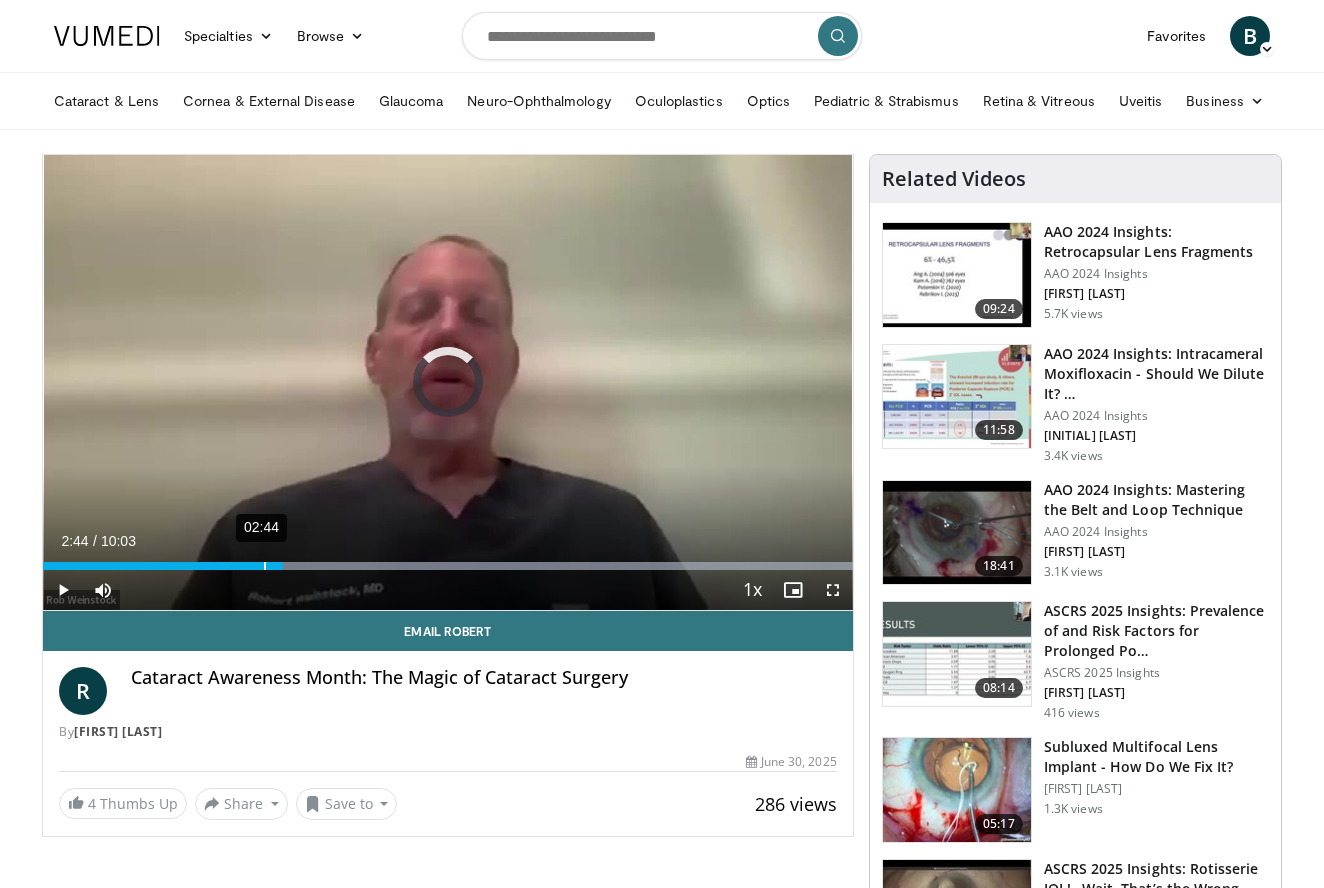 click on "02:44" at bounding box center [265, 566] 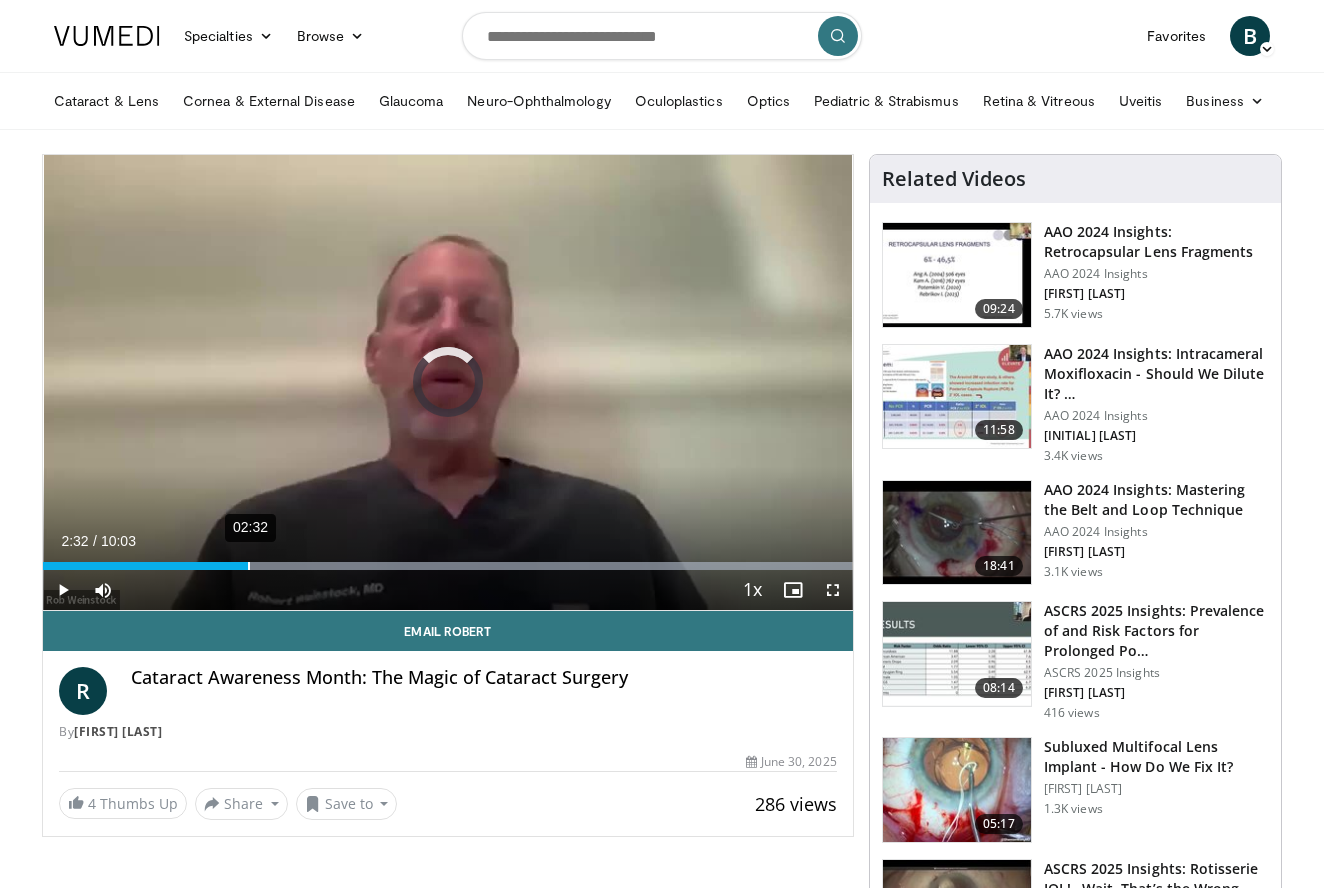 click on "02:32" at bounding box center [249, 566] 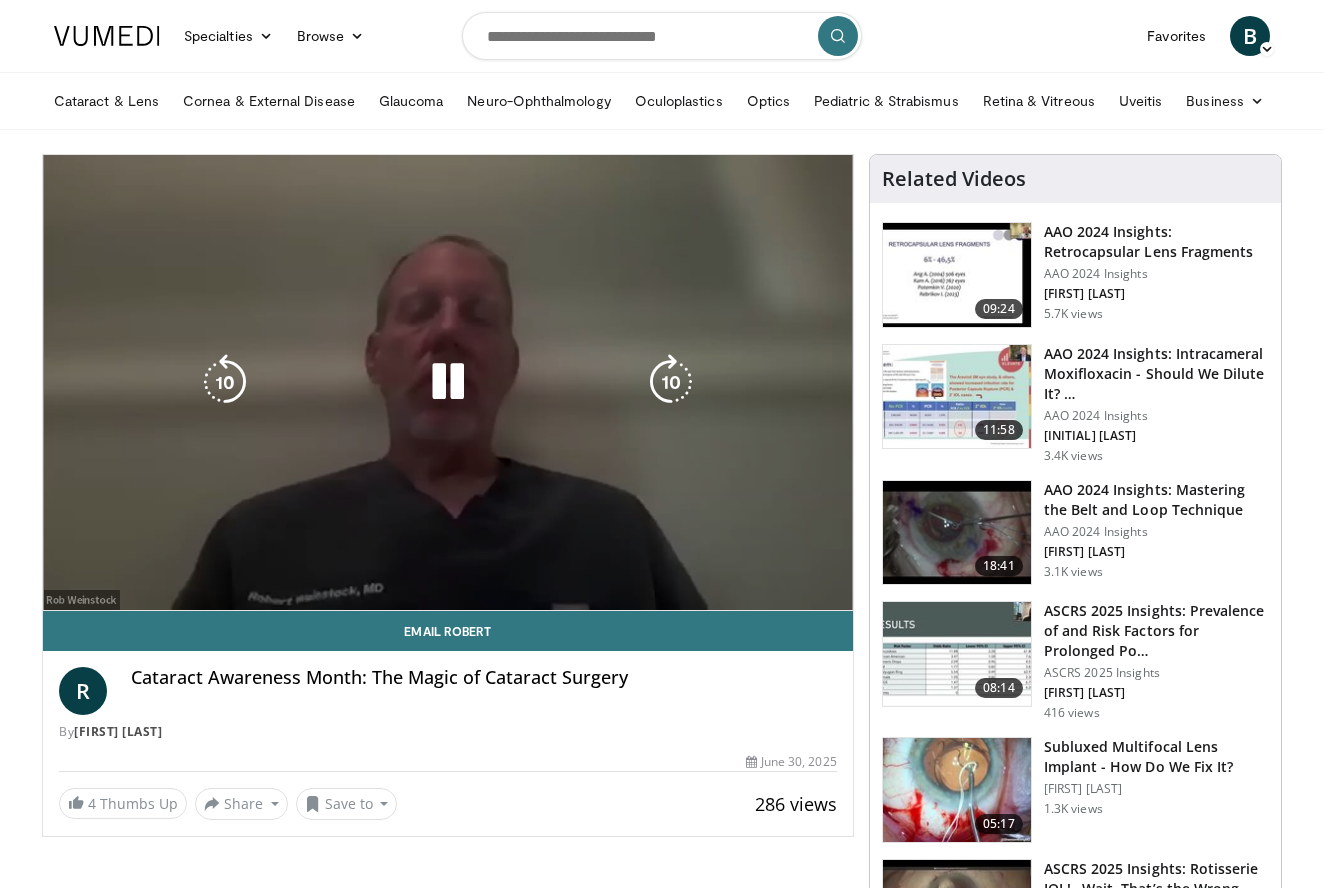 click on "**********" at bounding box center (448, 383) 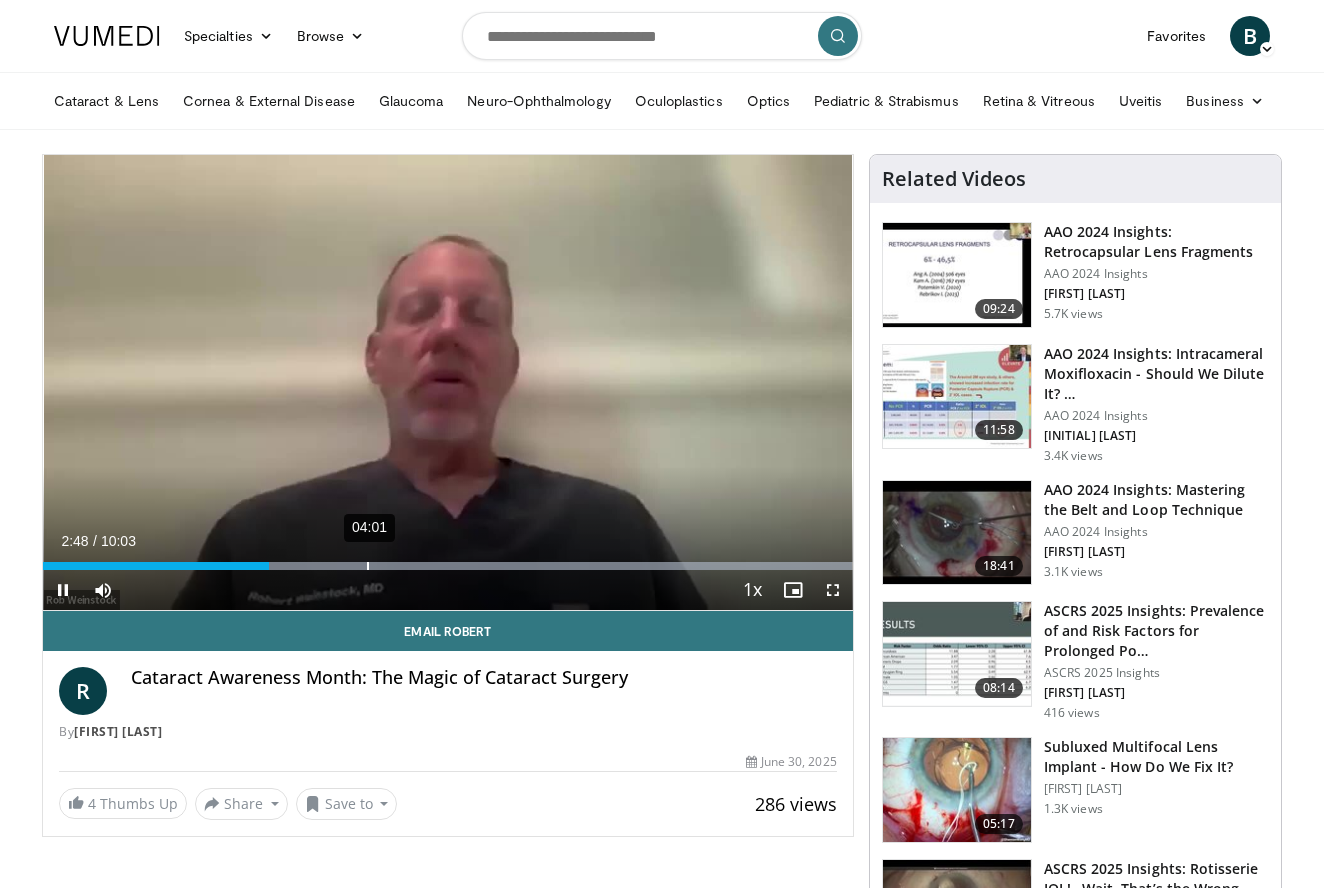 click on "04:01" at bounding box center (368, 566) 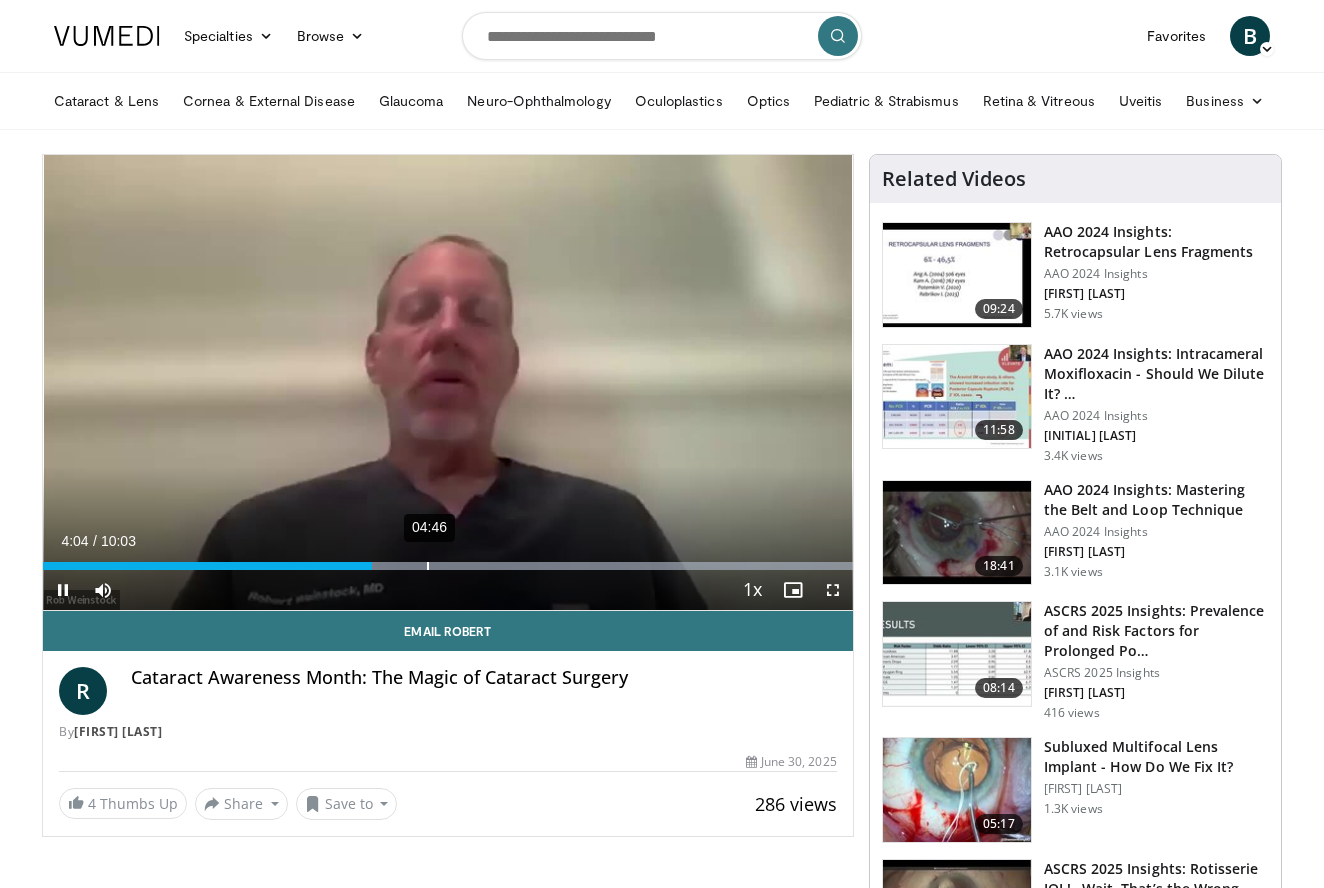 click on "04:46" at bounding box center (428, 566) 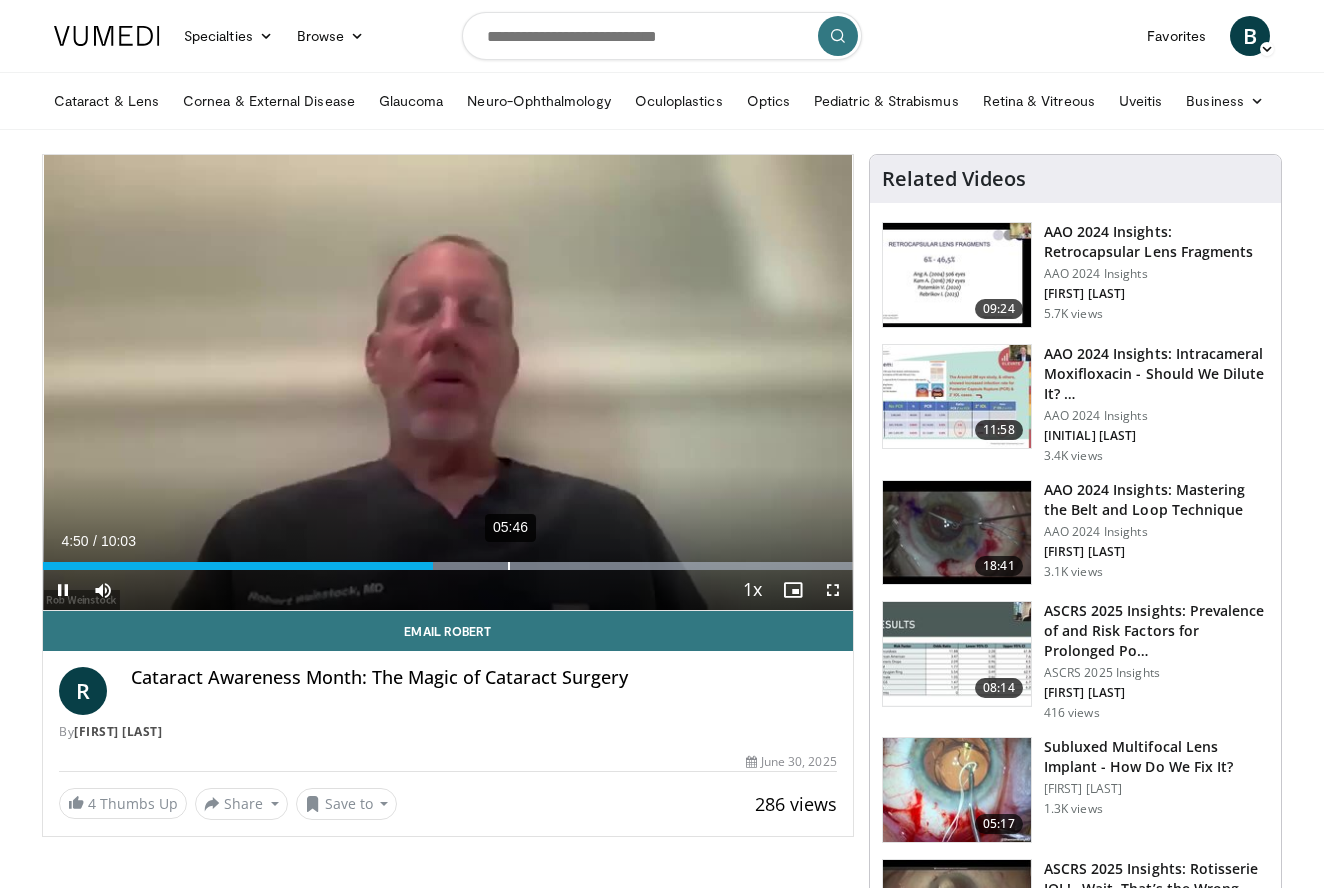 click on "05:46" at bounding box center (509, 566) 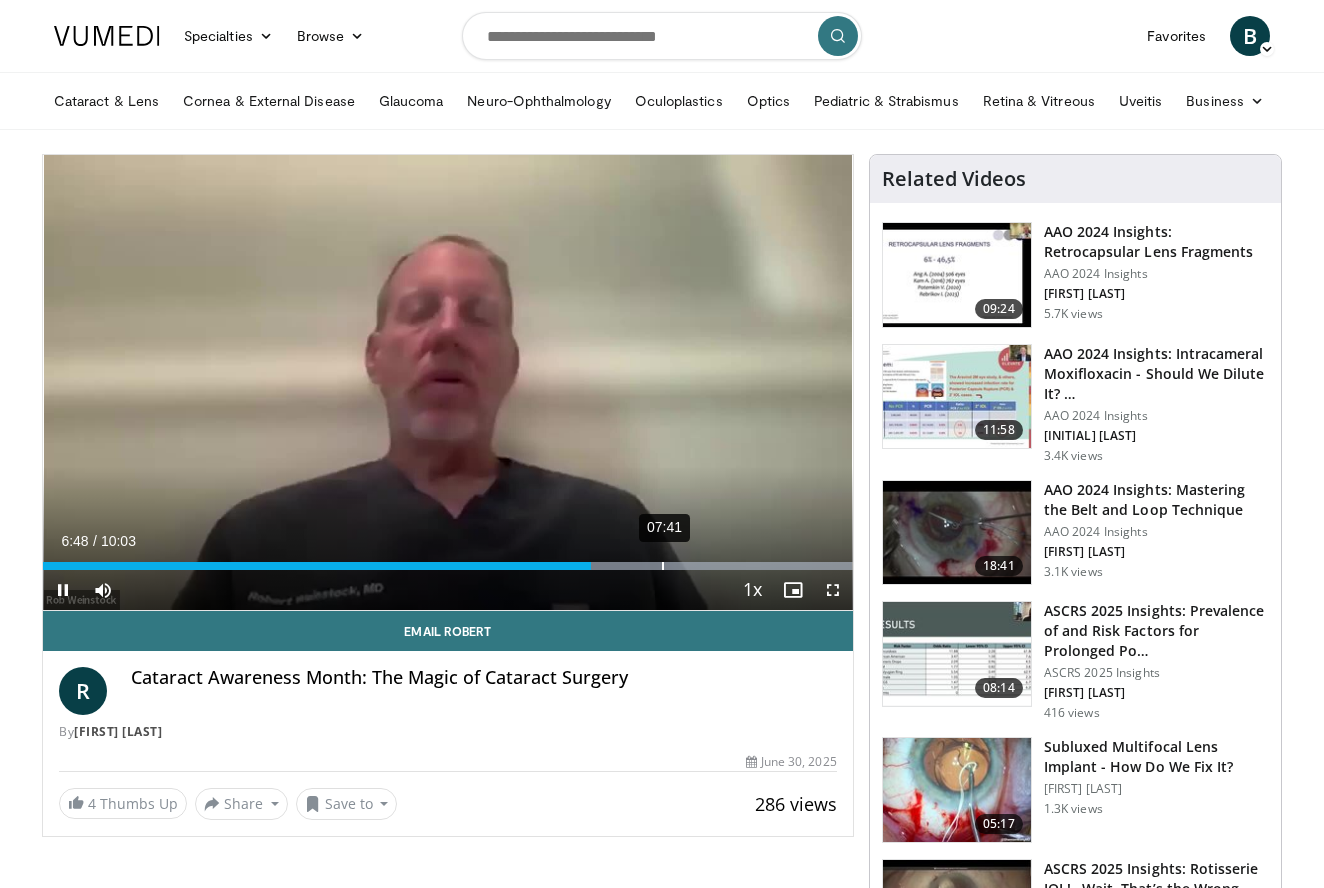 click on "07:41" at bounding box center [663, 566] 